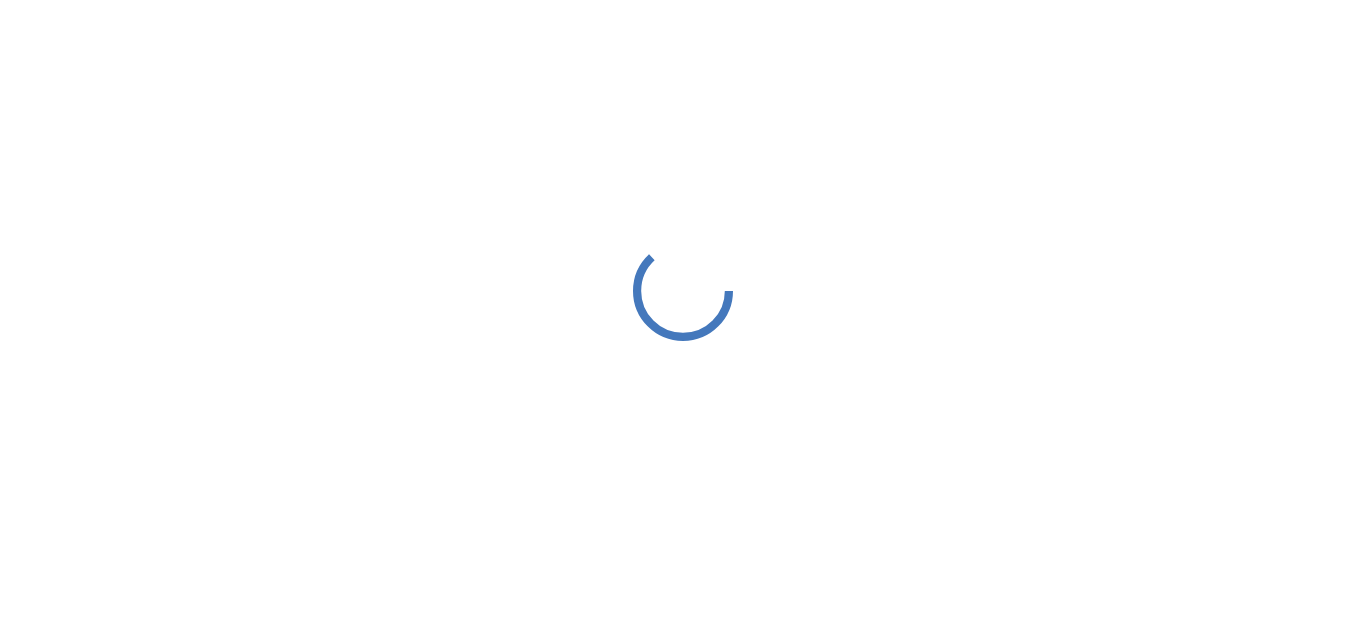 scroll, scrollTop: 0, scrollLeft: 0, axis: both 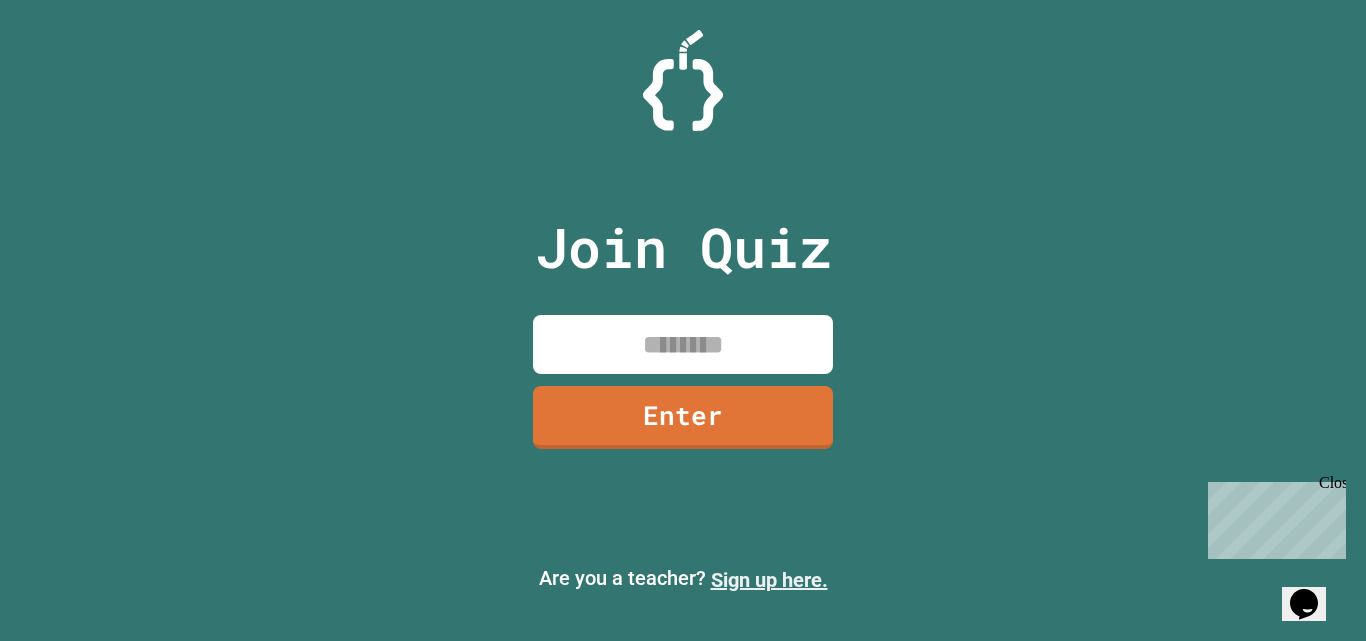 click on "Sign up here." at bounding box center (769, 580) 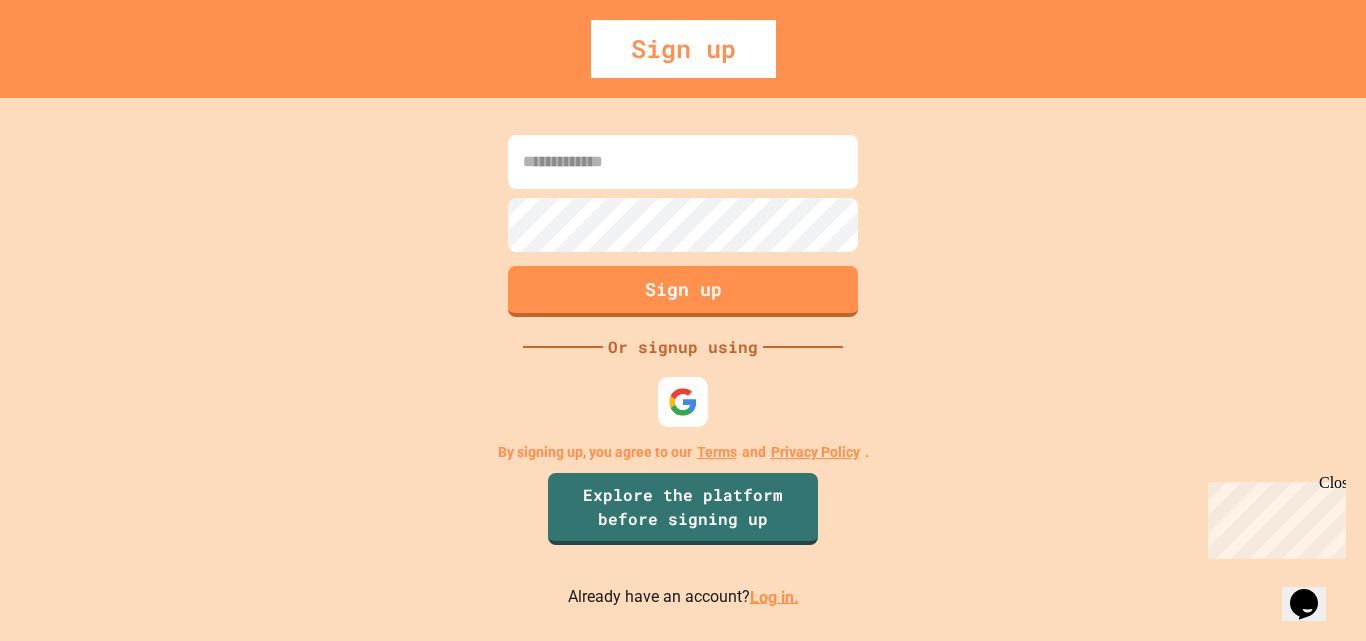 click at bounding box center (683, 162) 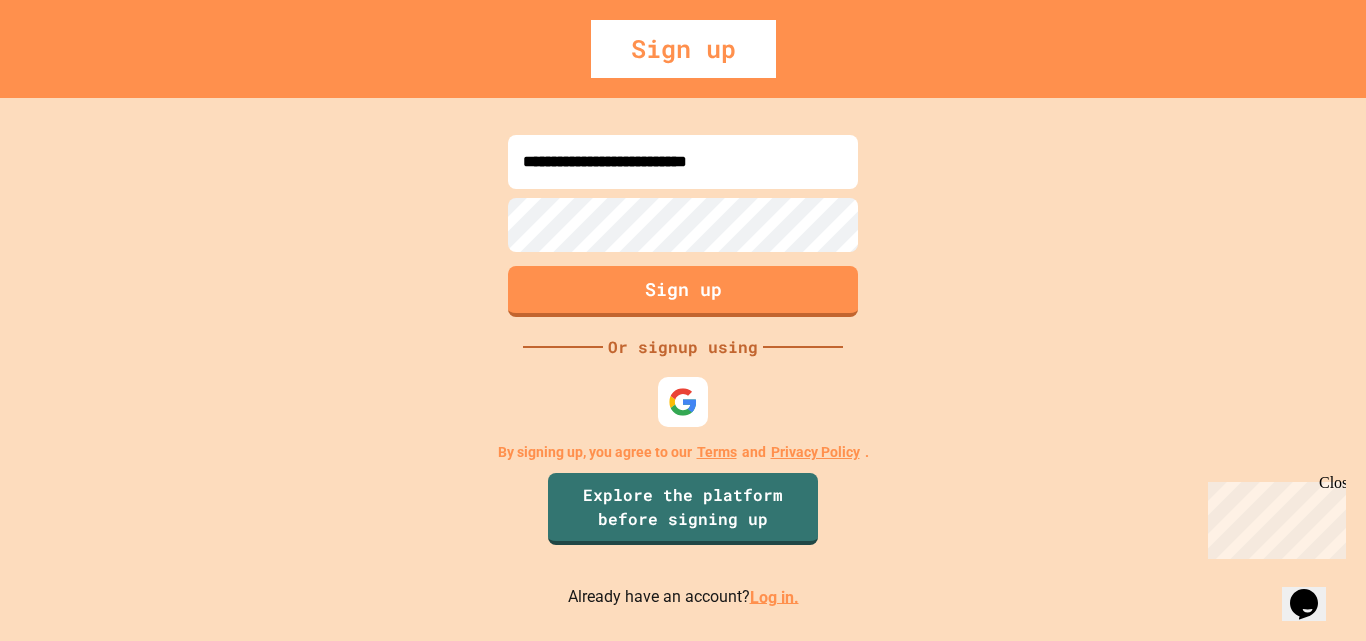 type on "**********" 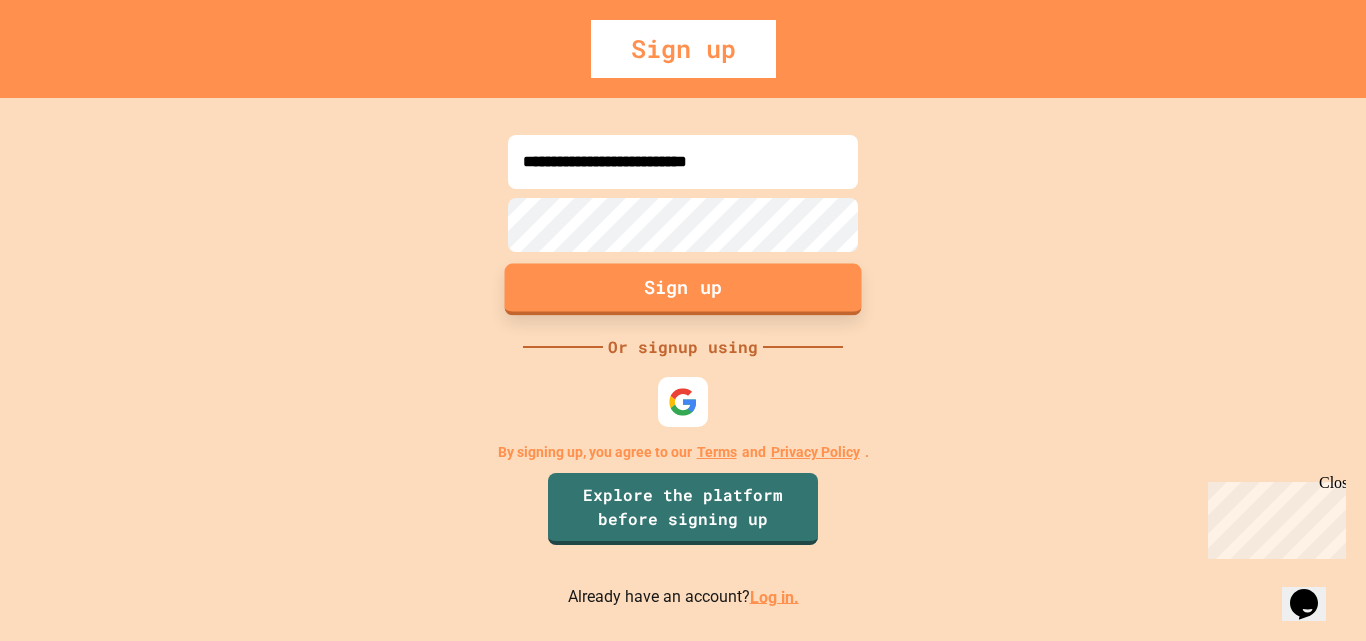 click on "Sign up" at bounding box center (683, 289) 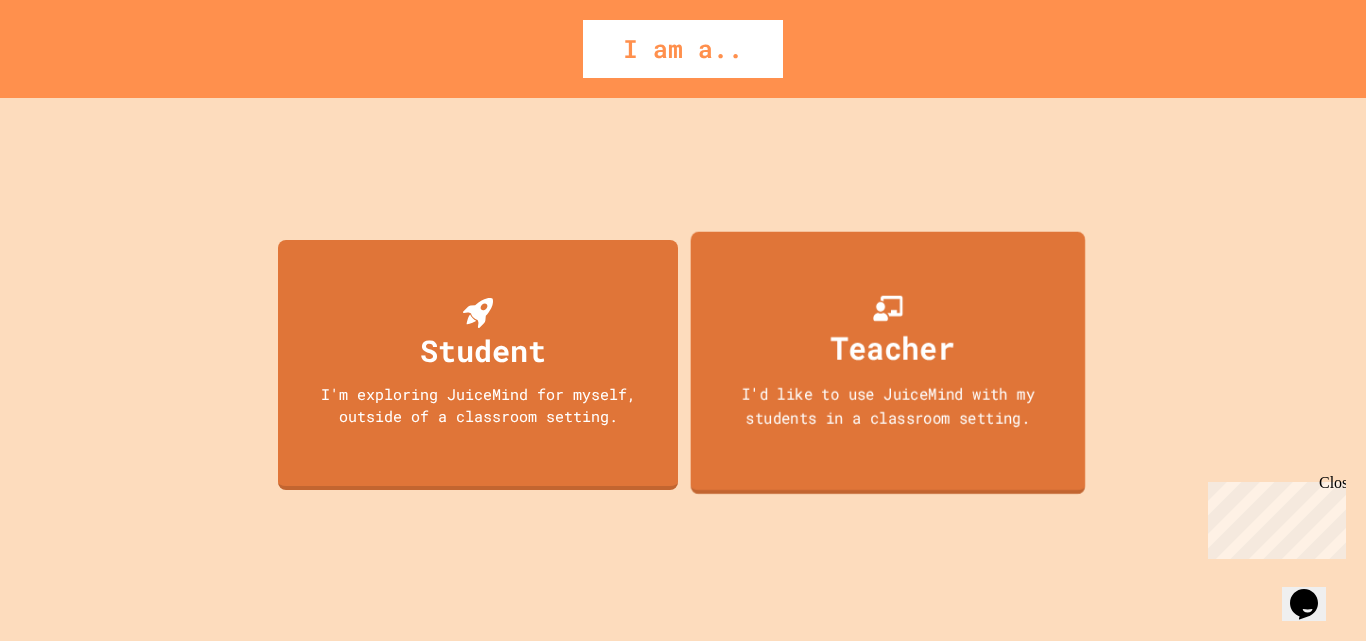 click on "Teacher" at bounding box center (893, 347) 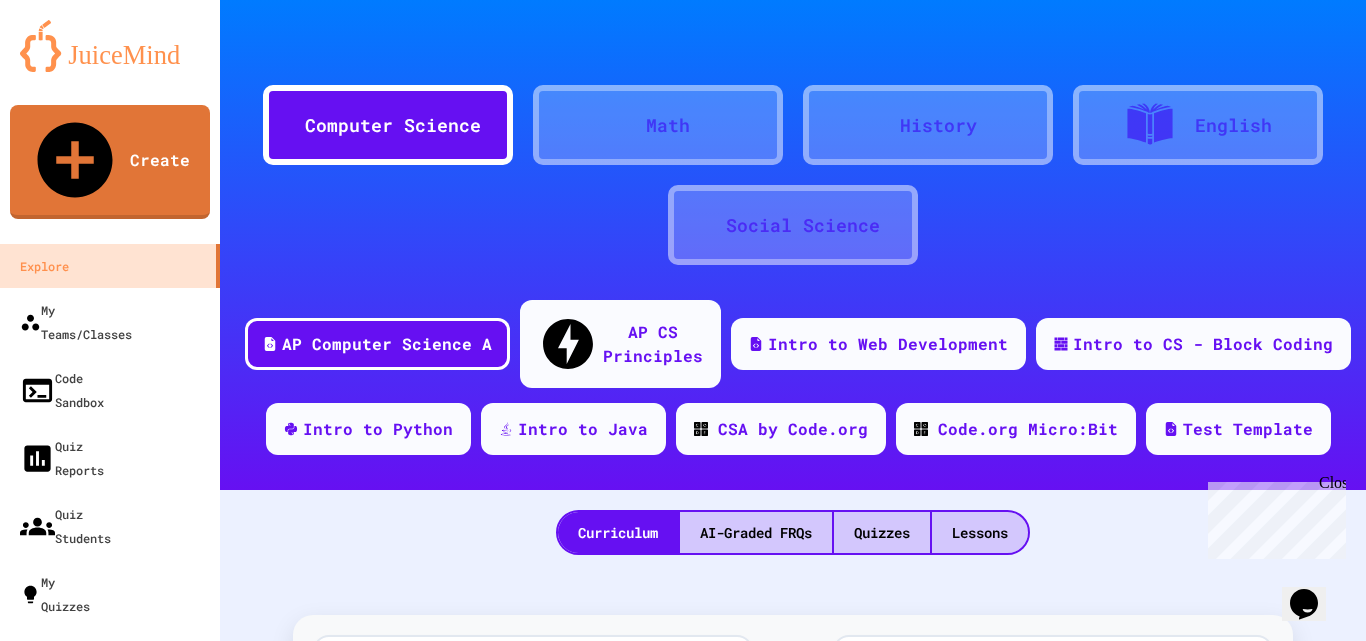 click at bounding box center [110, 46] 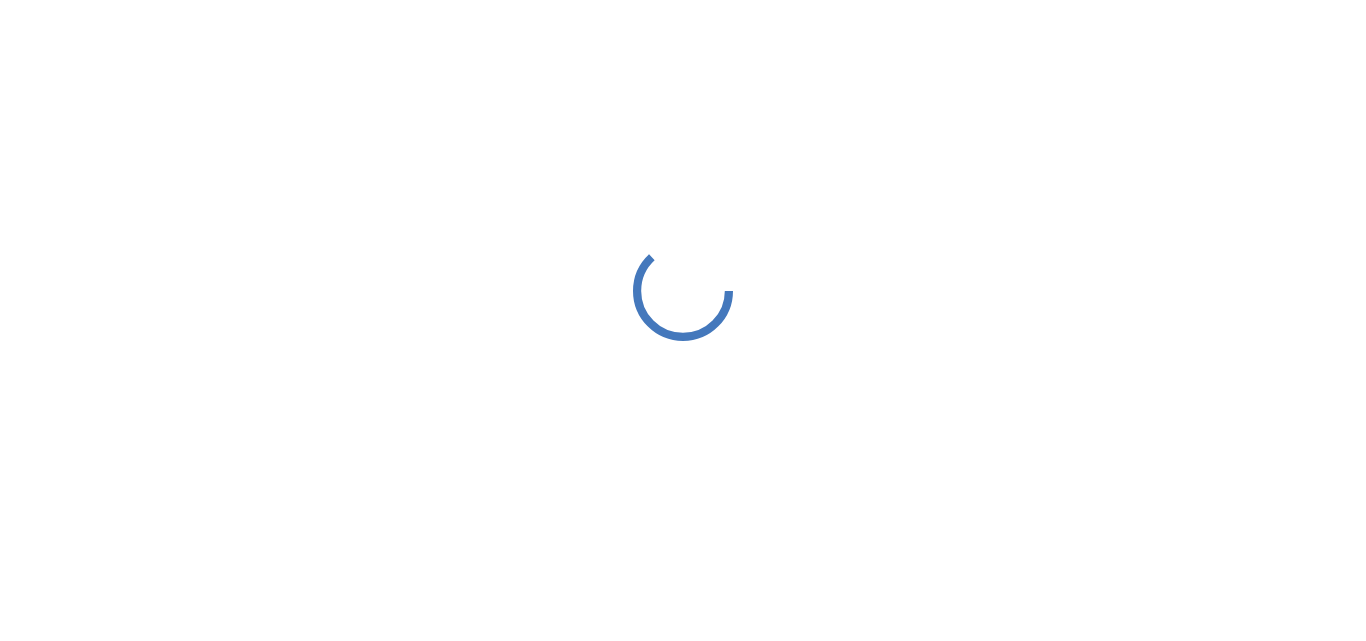 scroll, scrollTop: 0, scrollLeft: 0, axis: both 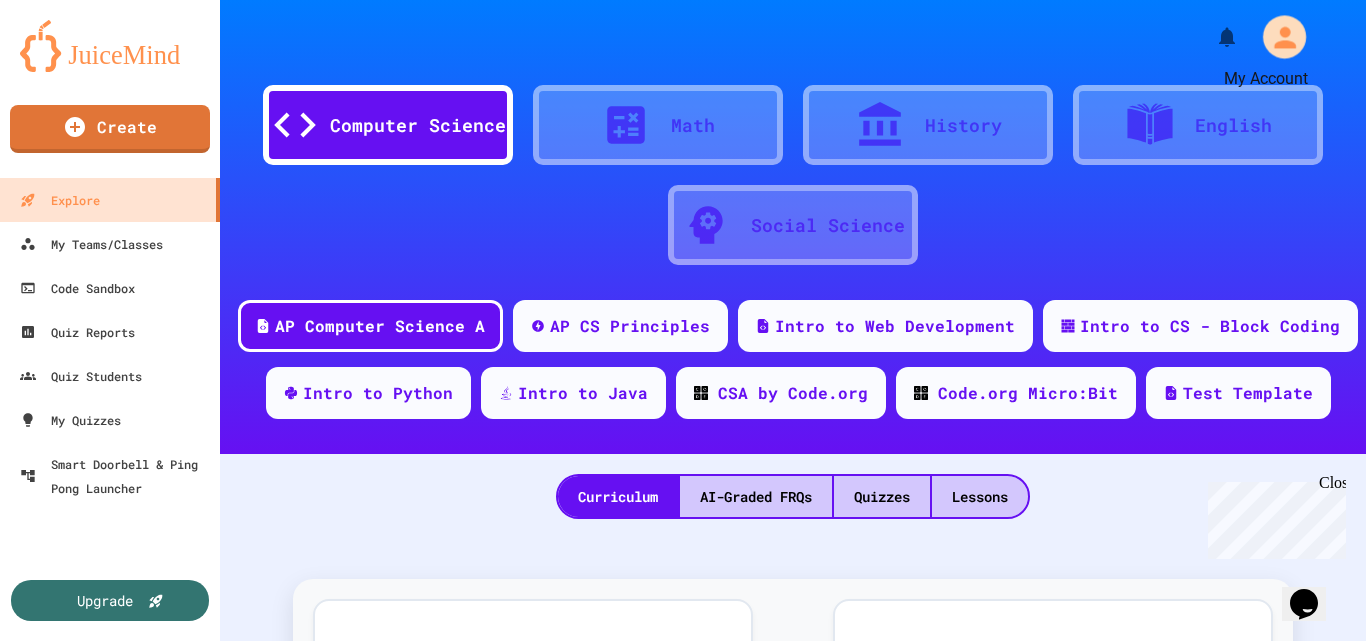 click 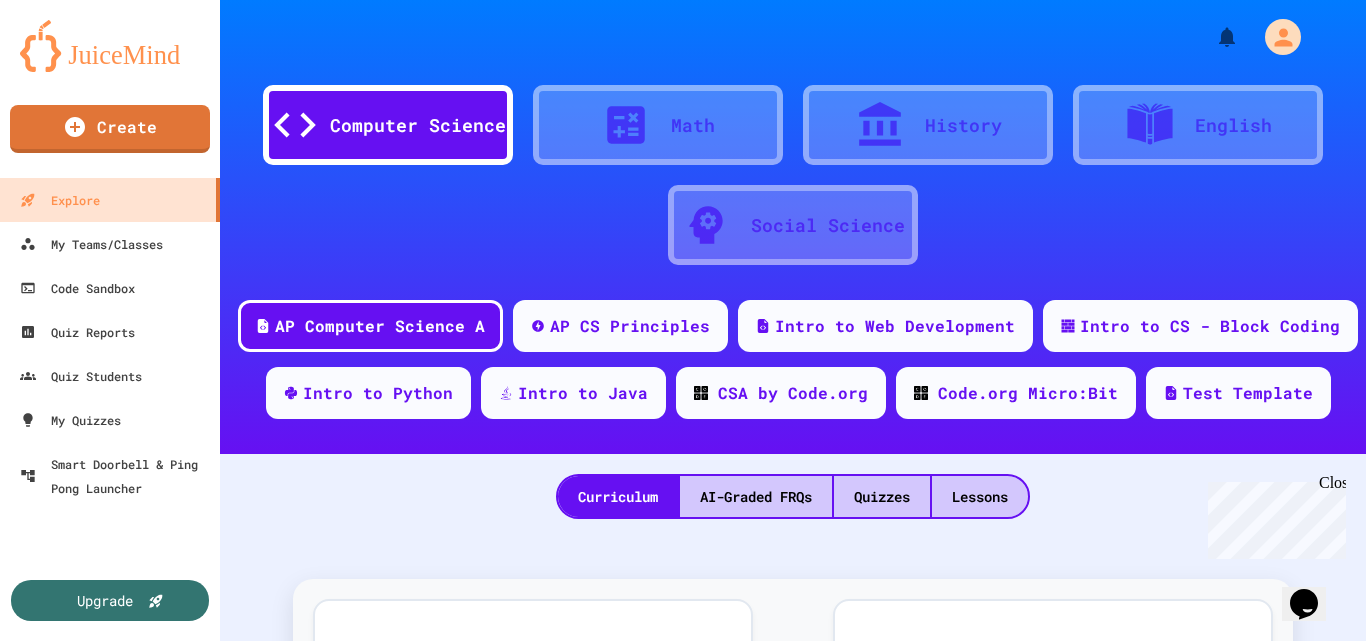click on "Logout" at bounding box center [693, 1814] 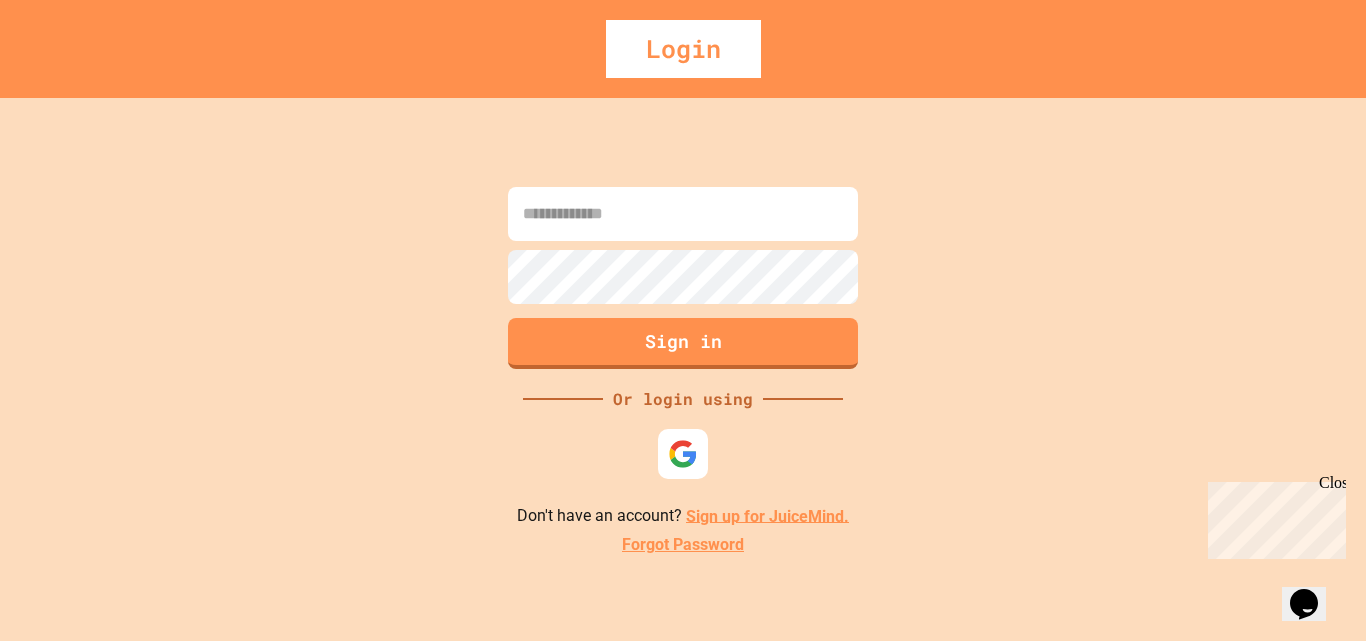 click on "Sign up for JuiceMind." at bounding box center (767, 515) 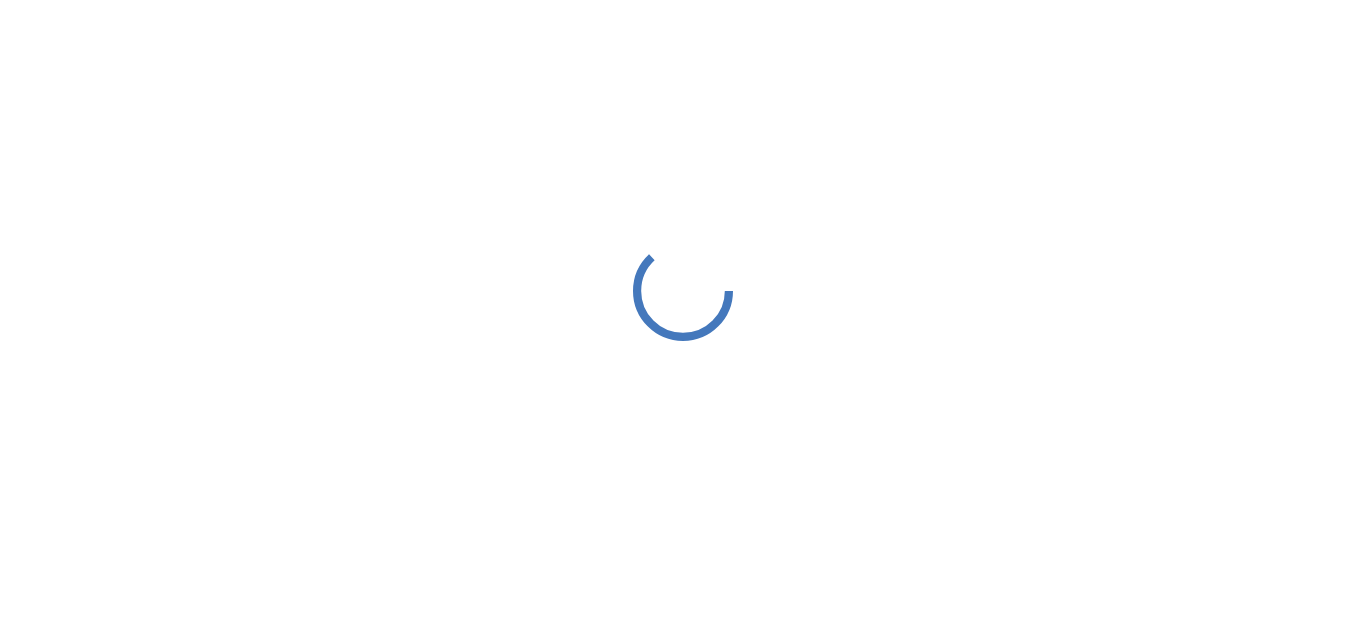 scroll, scrollTop: 0, scrollLeft: 0, axis: both 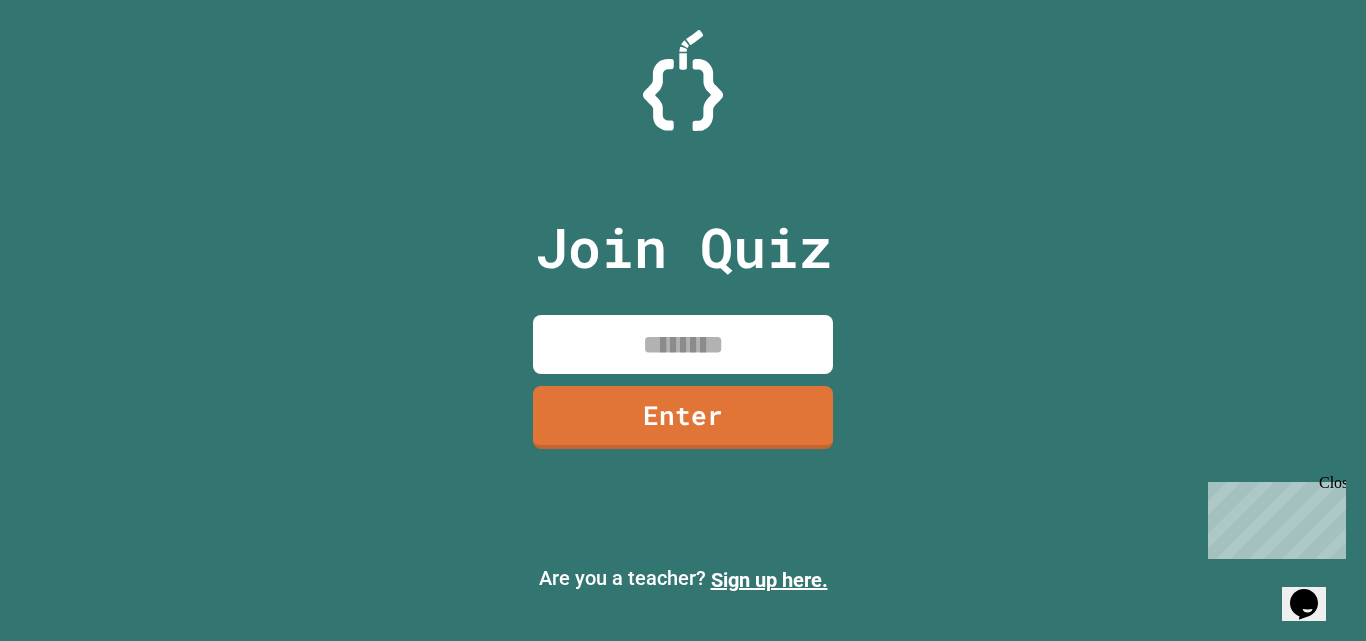 click at bounding box center [683, 344] 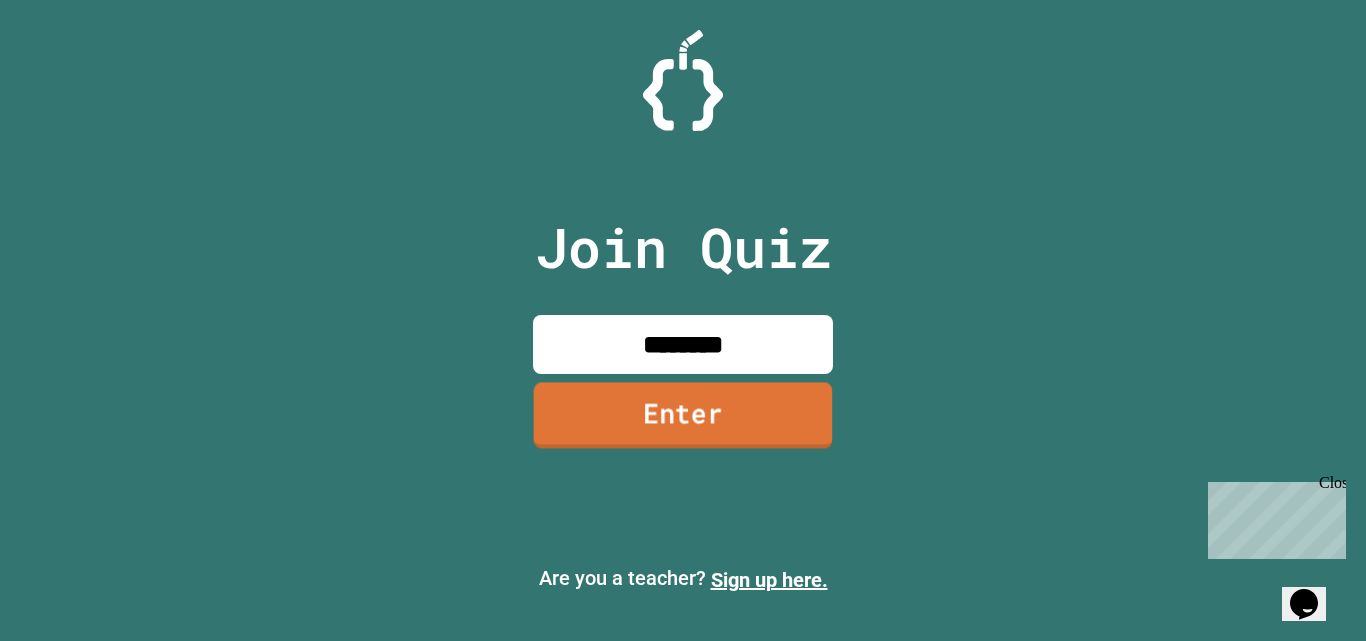 type on "********" 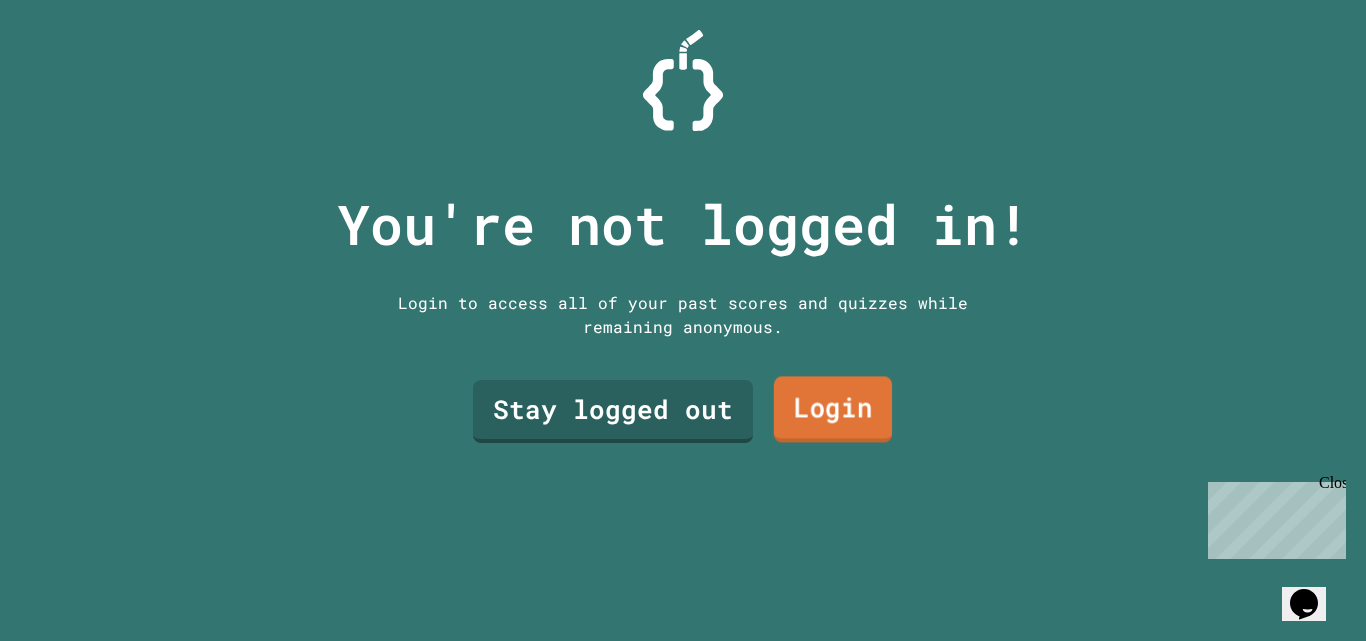 click on "Login" at bounding box center [833, 410] 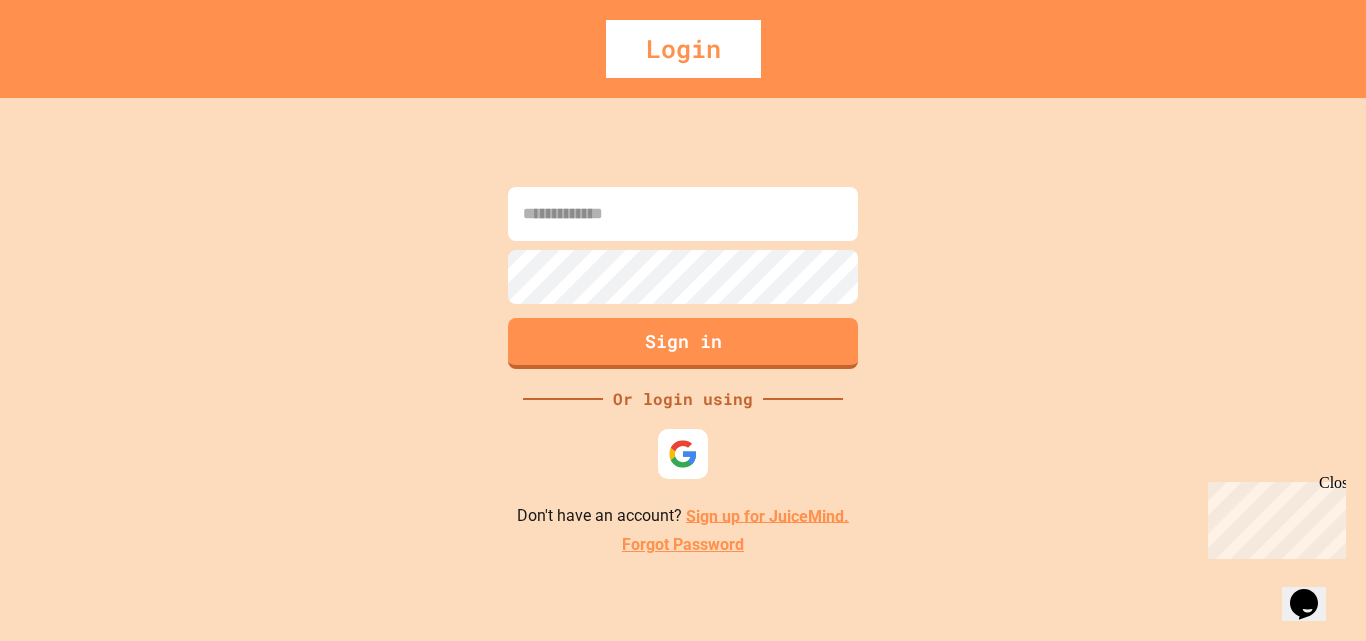click at bounding box center [683, 214] 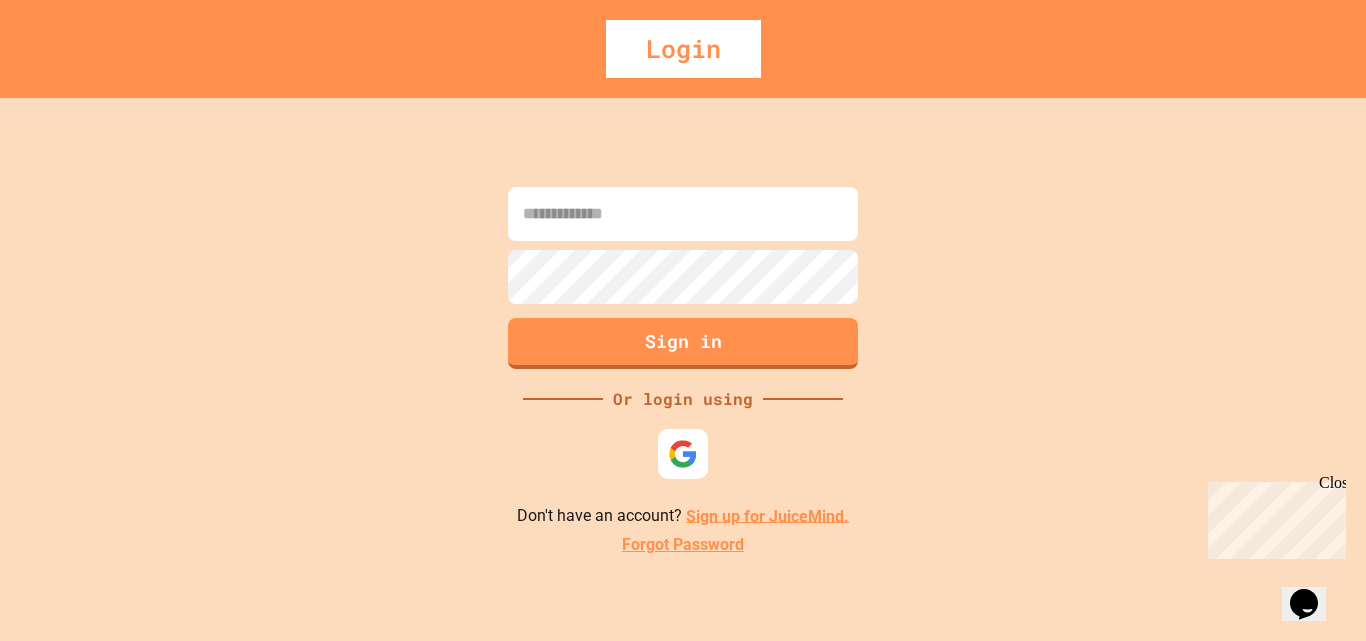 type on "*" 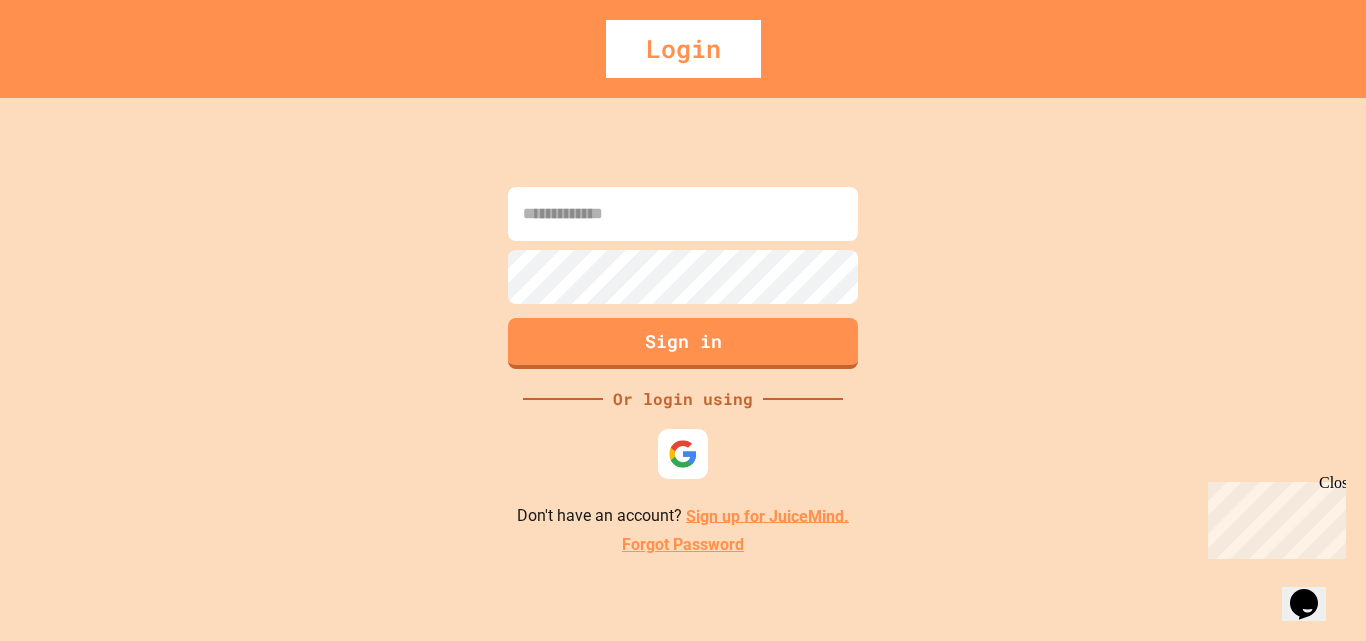 click on "Login" at bounding box center [683, 49] 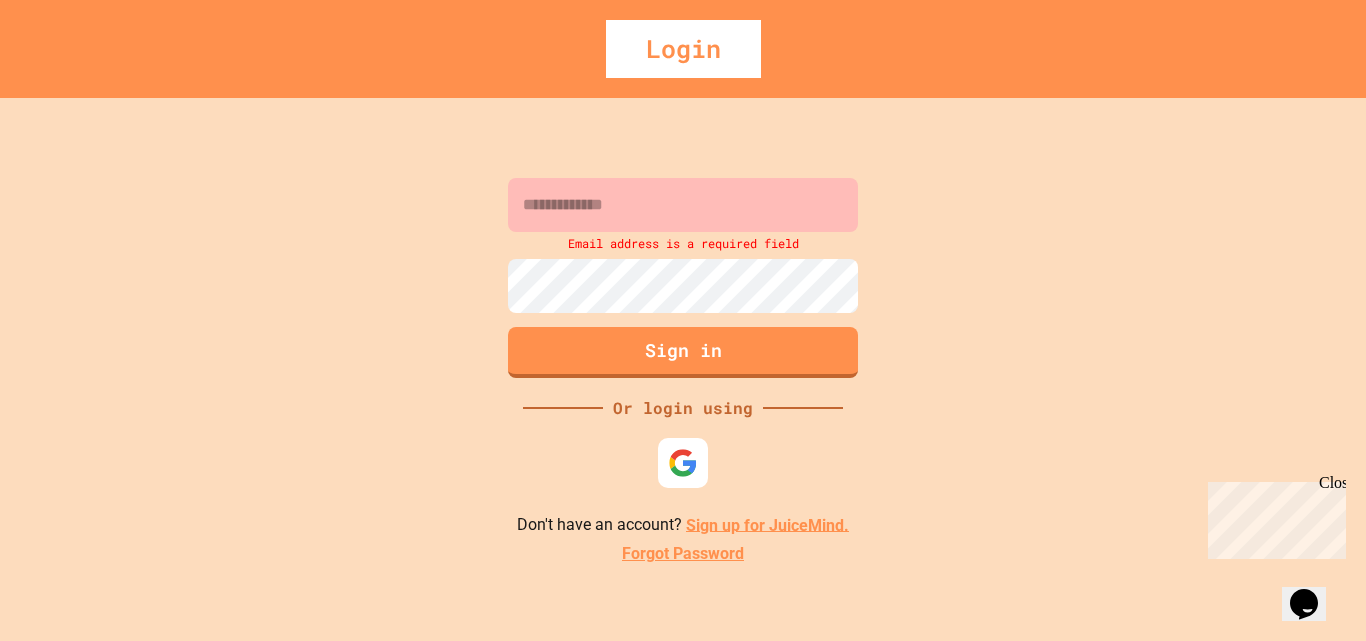 click at bounding box center (683, 205) 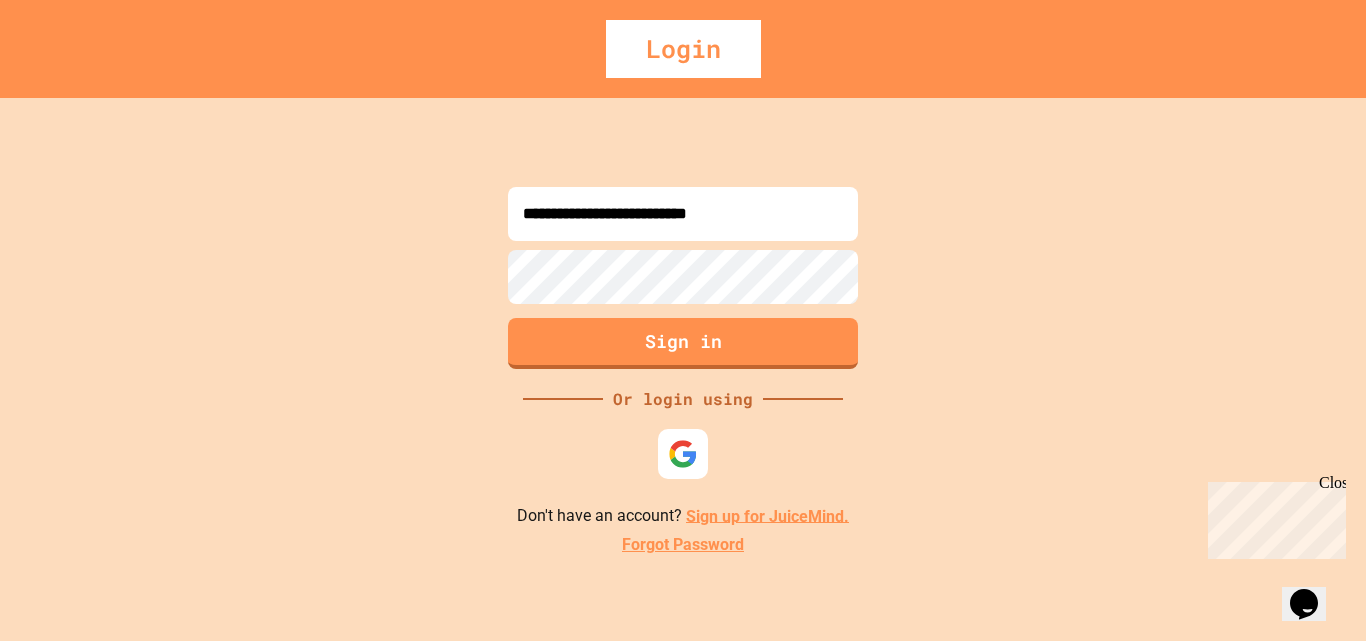 type on "**********" 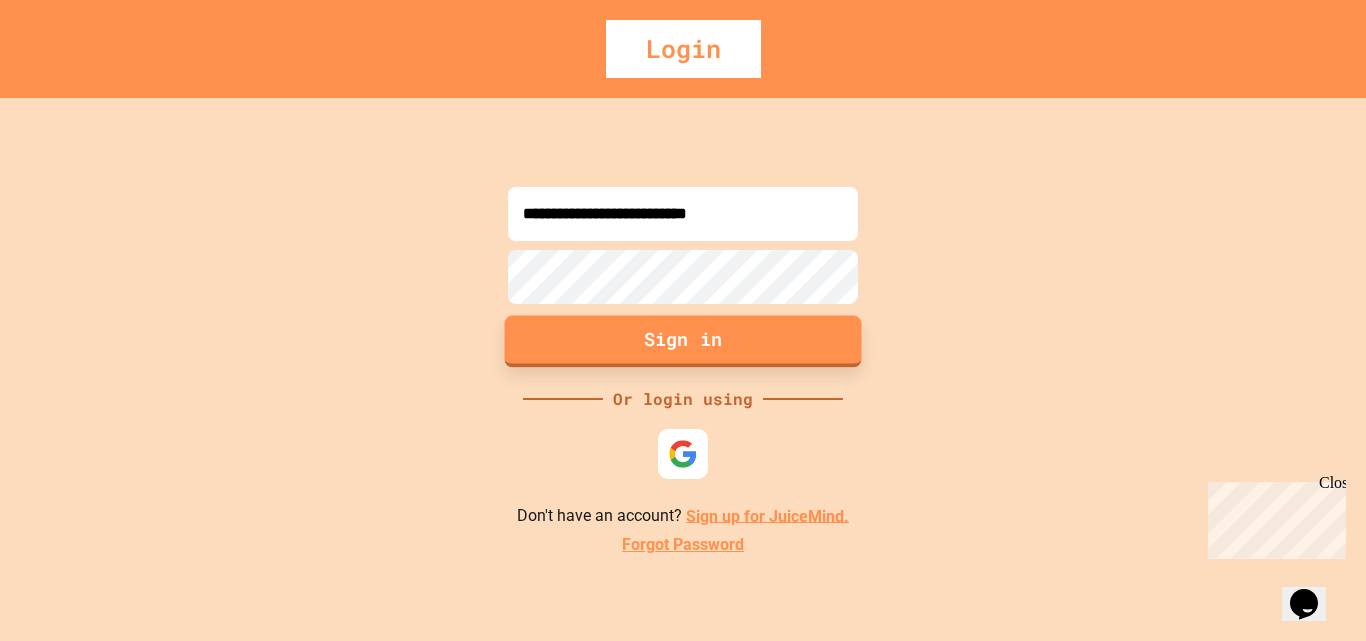 click on "Sign in" at bounding box center [683, 341] 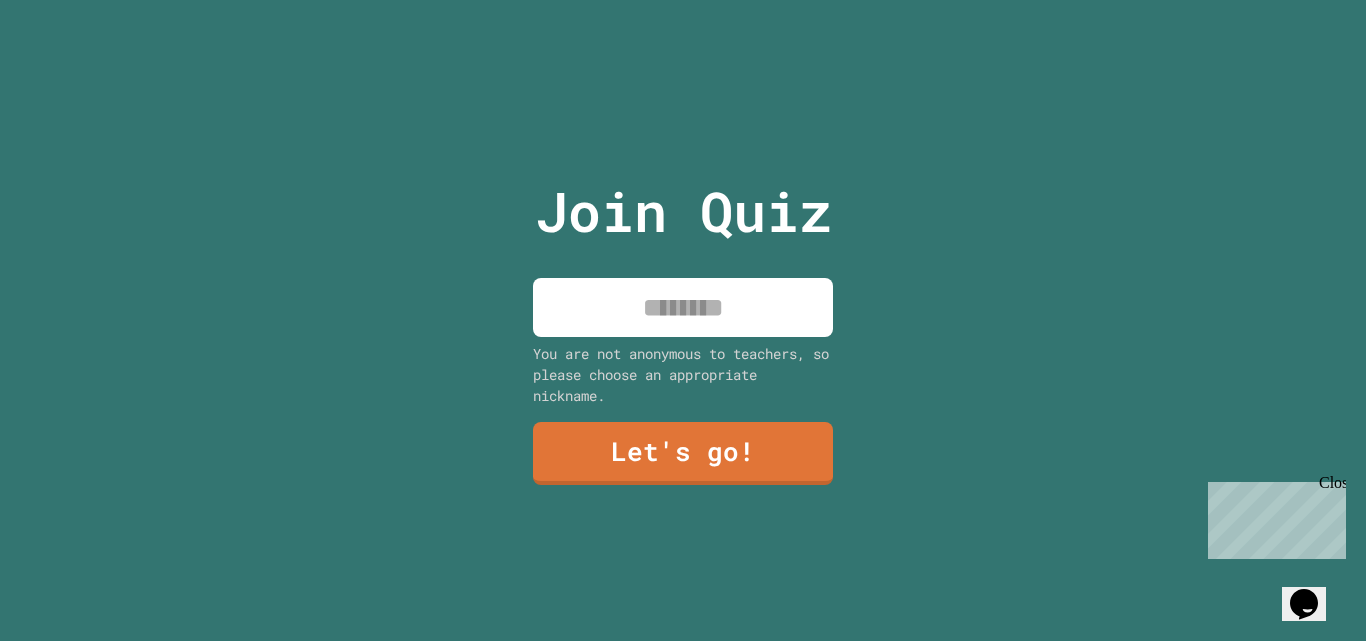 click at bounding box center [683, 307] 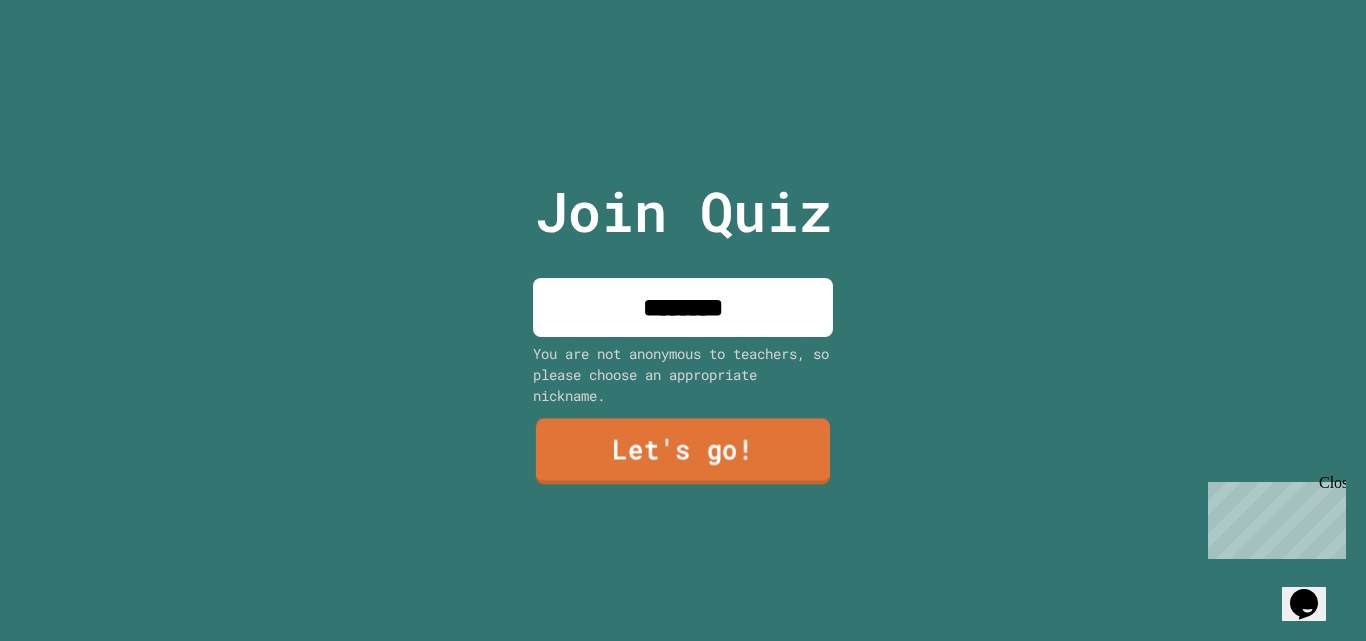 click on "Let's go!" at bounding box center [683, 452] 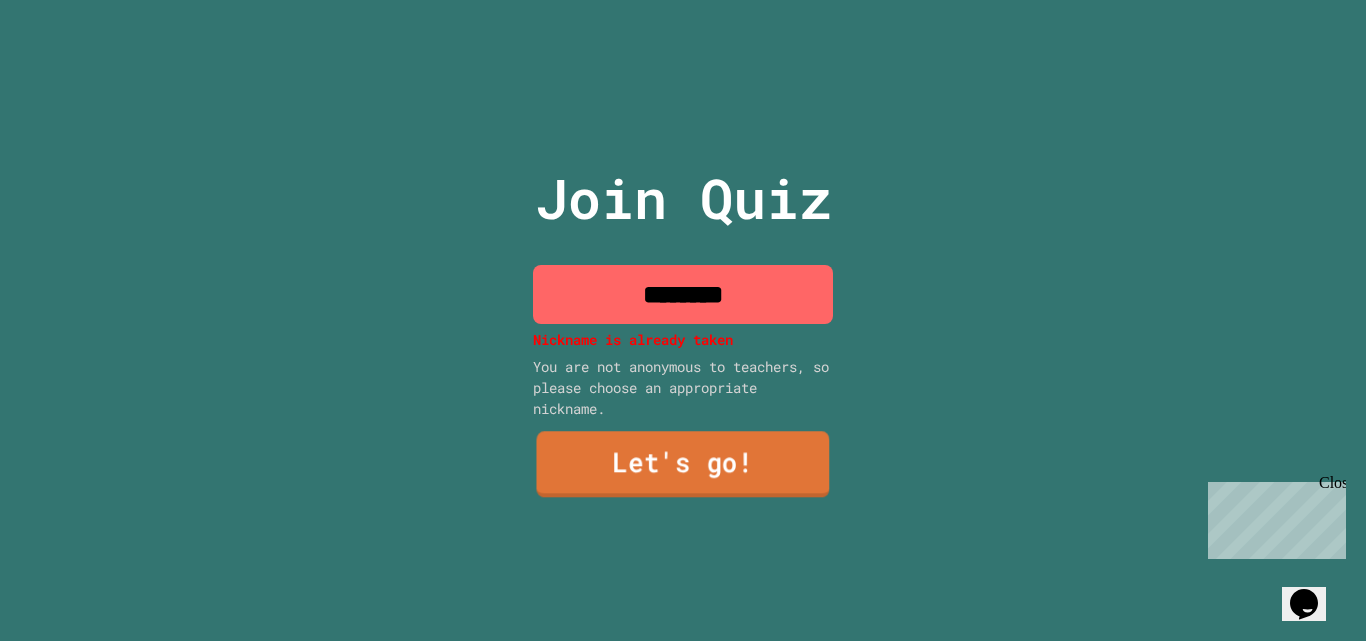 click on "Let's go!" at bounding box center (682, 465) 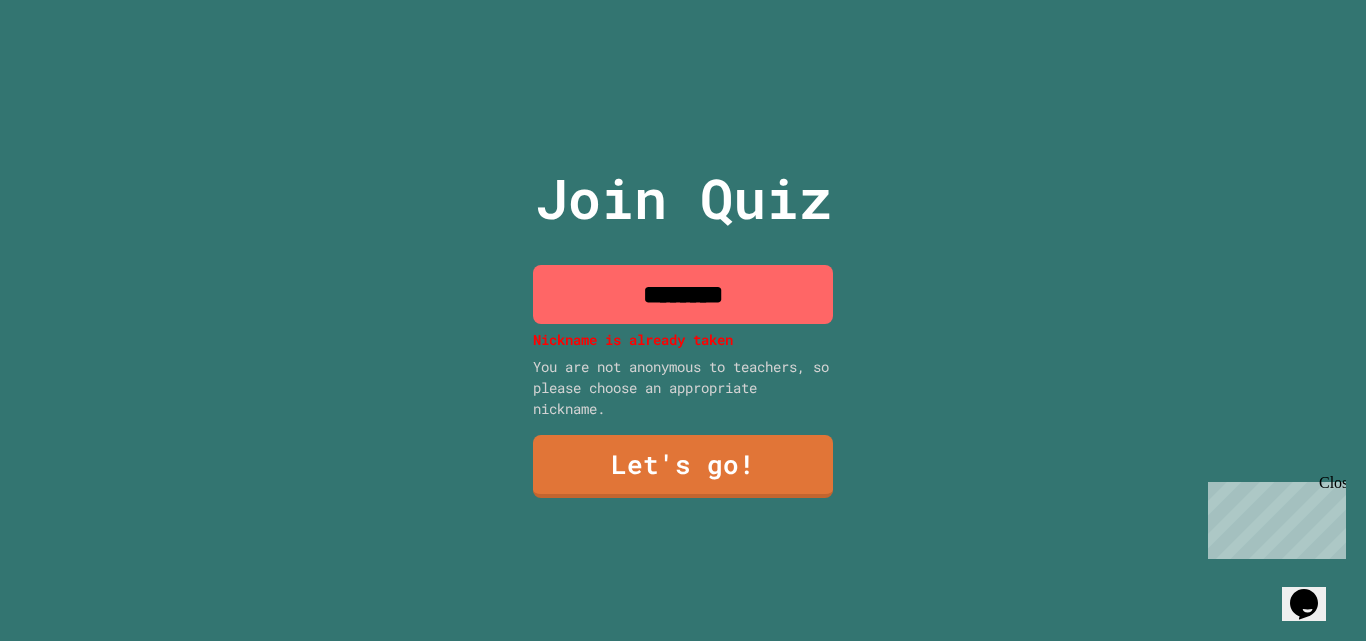drag, startPoint x: 682, startPoint y: 278, endPoint x: 594, endPoint y: 282, distance: 88.09086 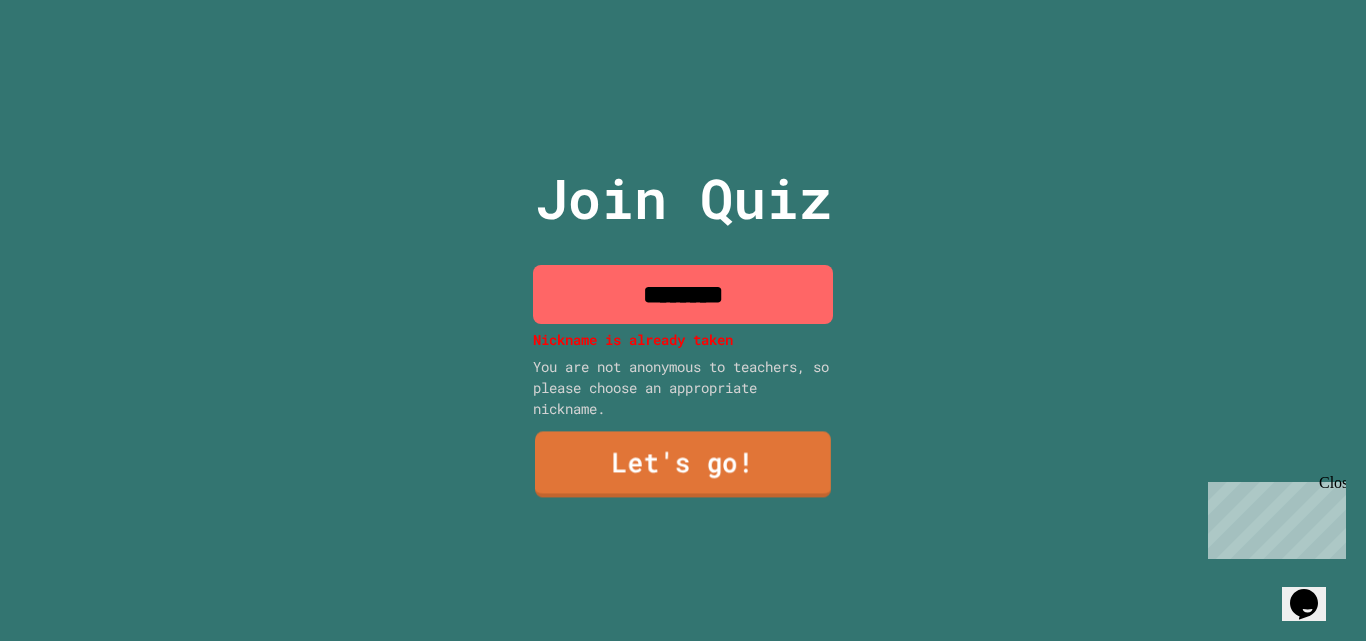 click on "Let's go!" at bounding box center (683, 465) 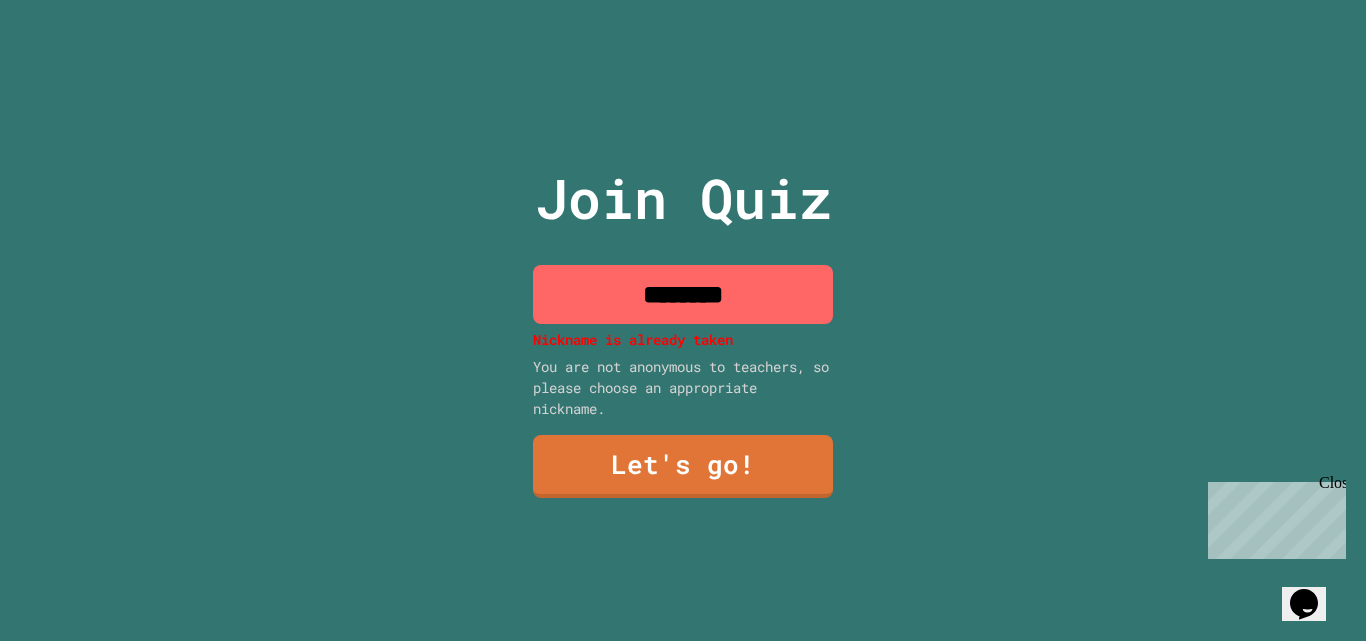 drag, startPoint x: 763, startPoint y: 283, endPoint x: 490, endPoint y: 288, distance: 273.04578 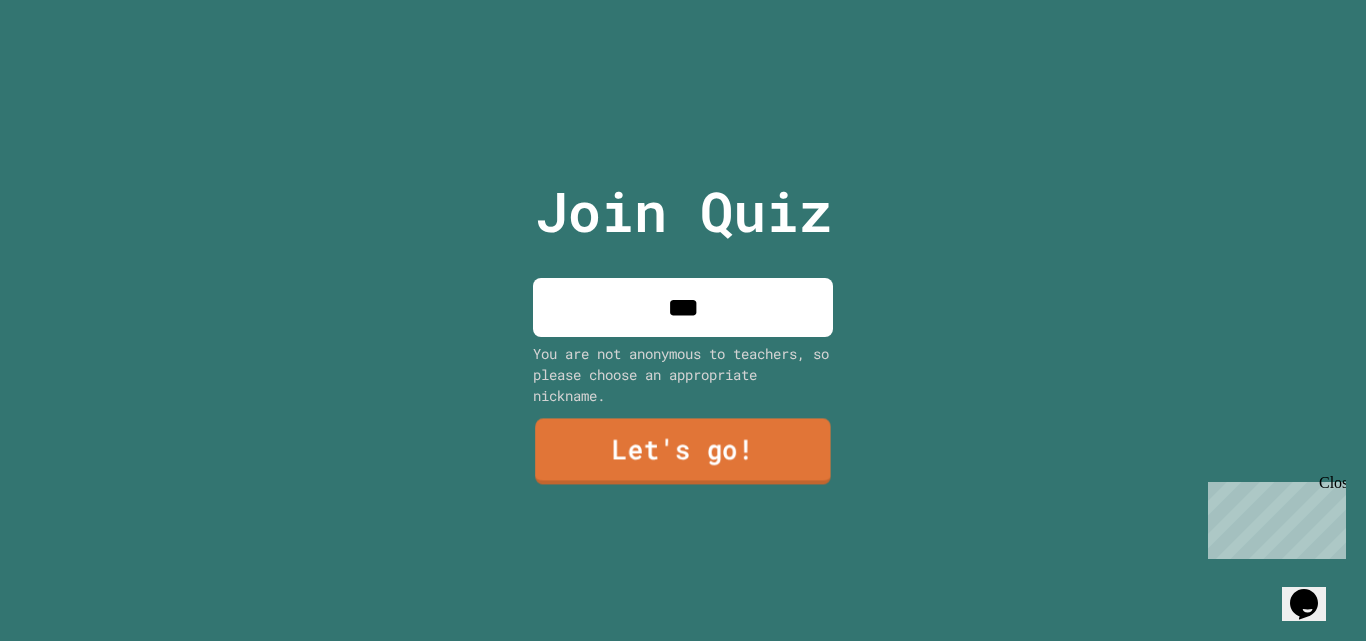 type on "***" 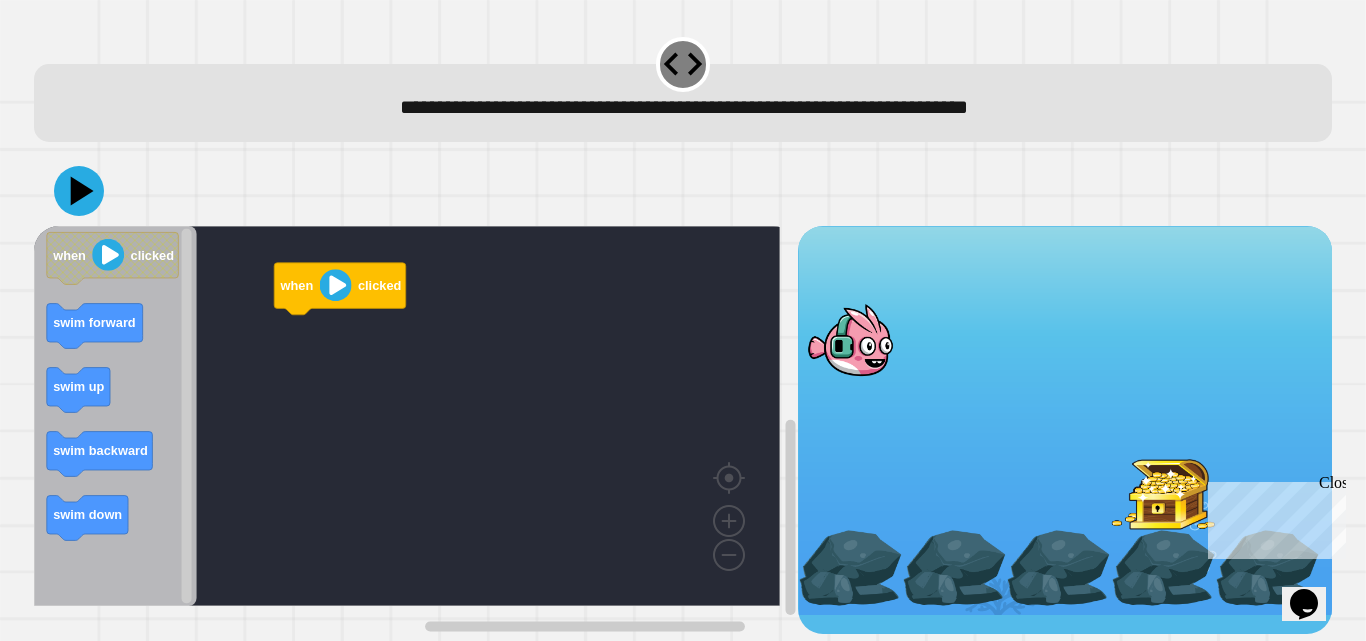 scroll, scrollTop: 3, scrollLeft: 0, axis: vertical 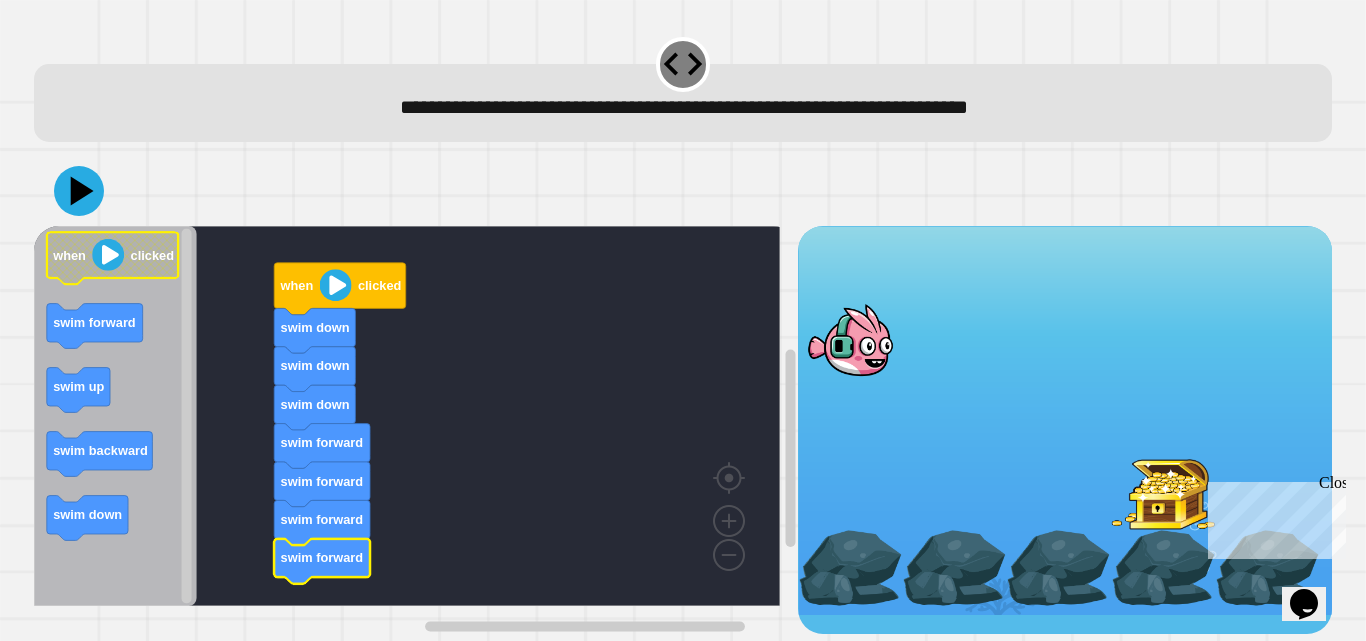click 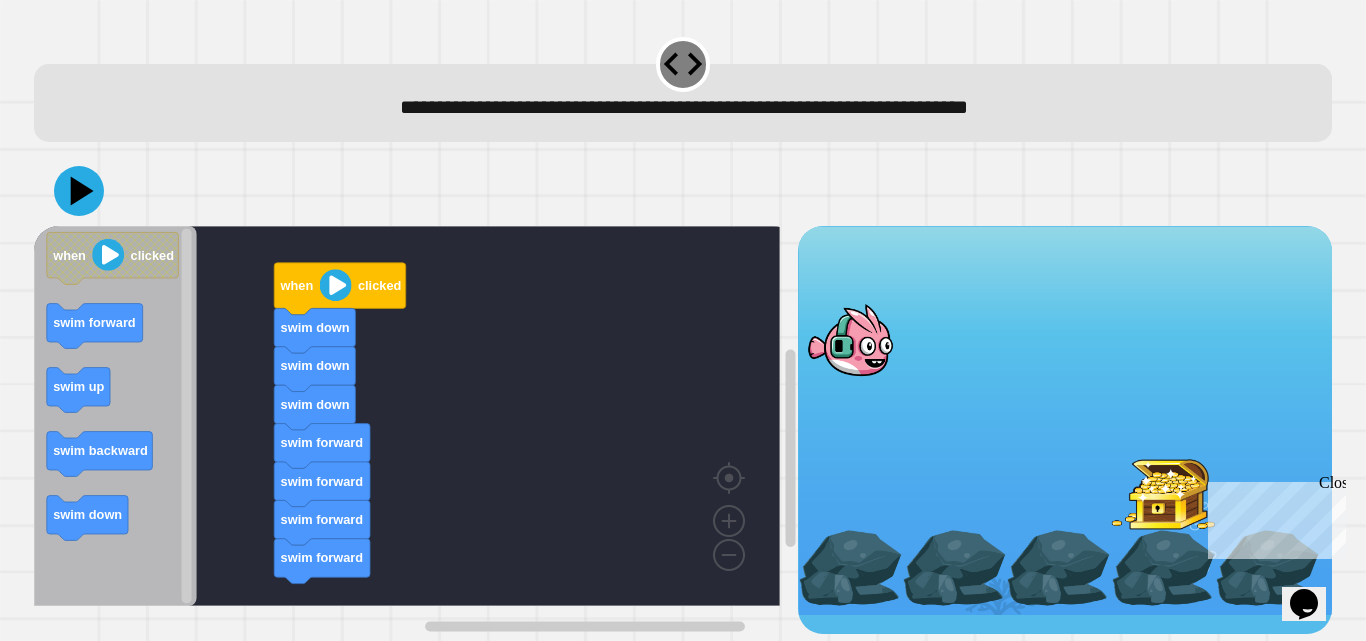 click 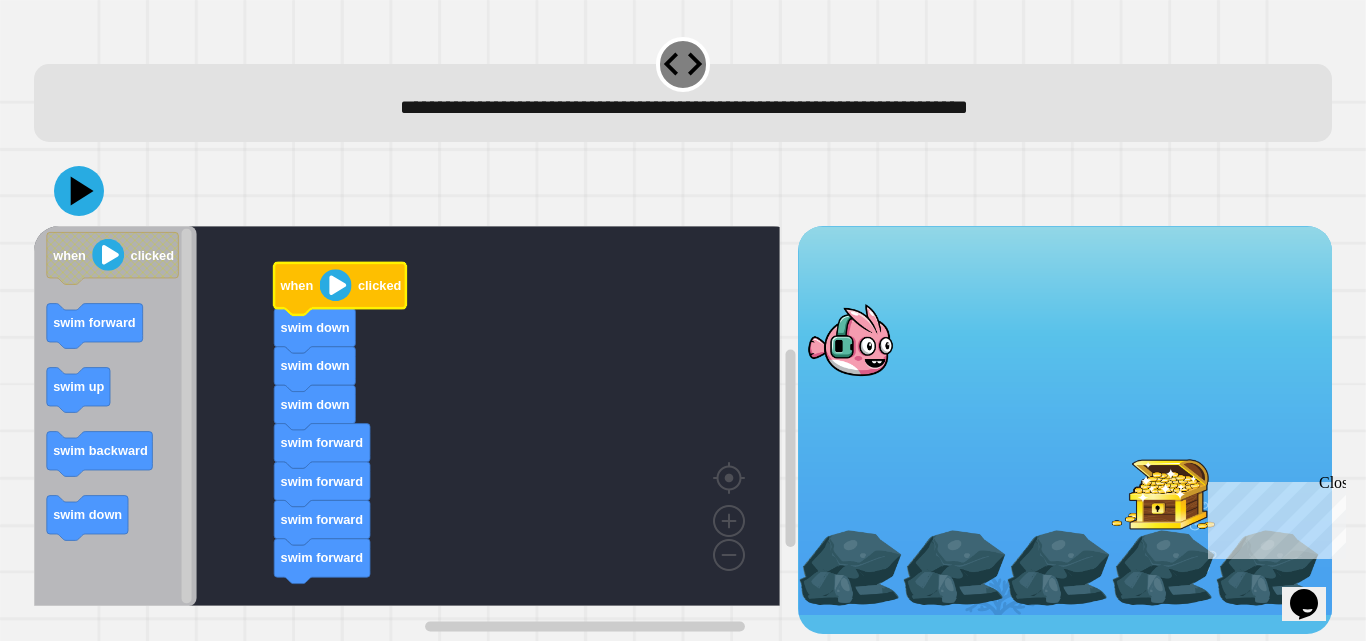 click 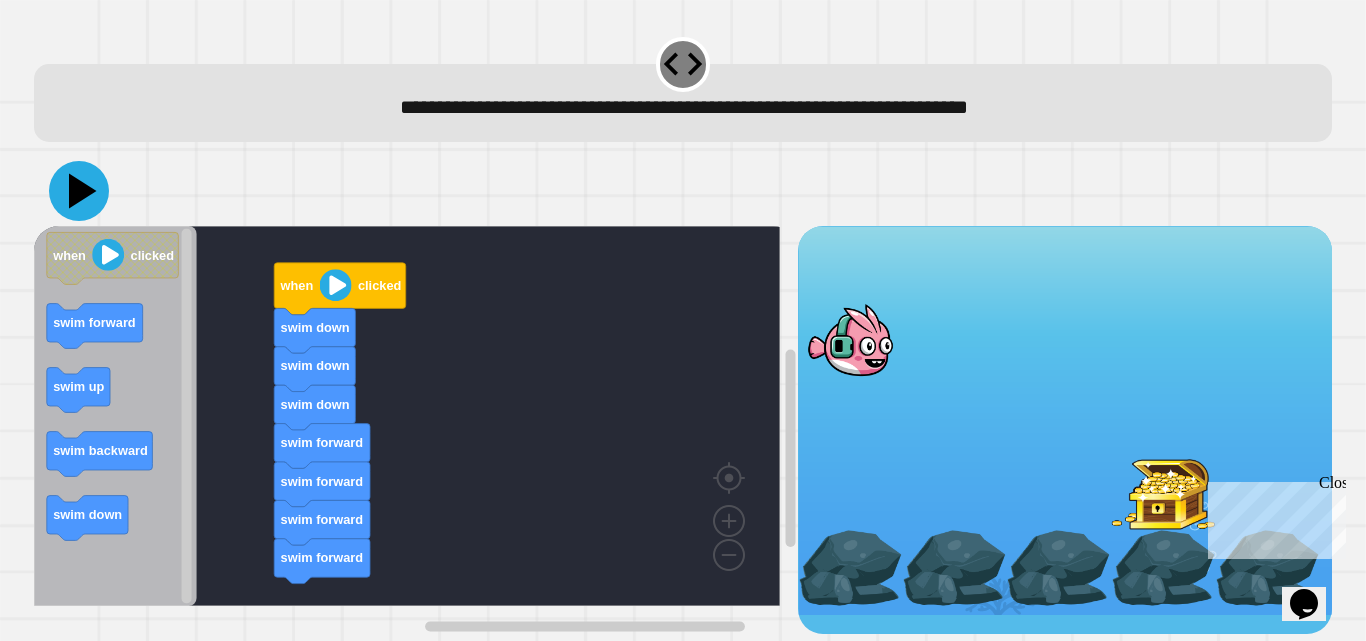 click 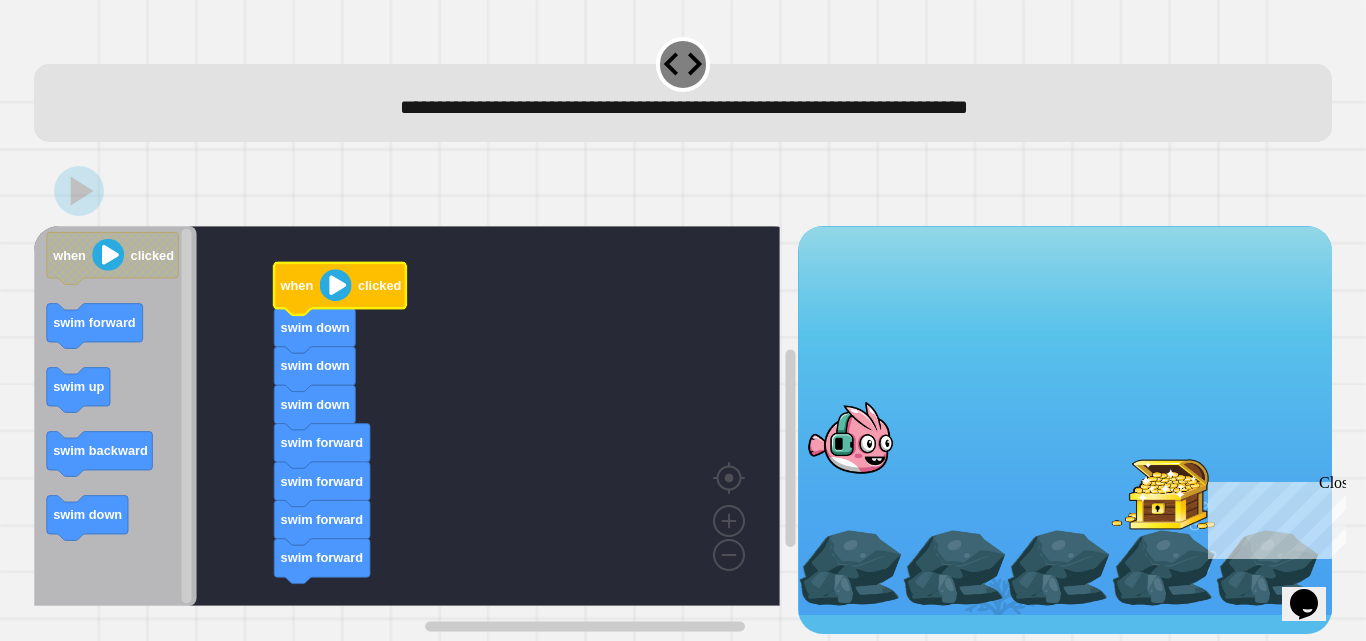 click 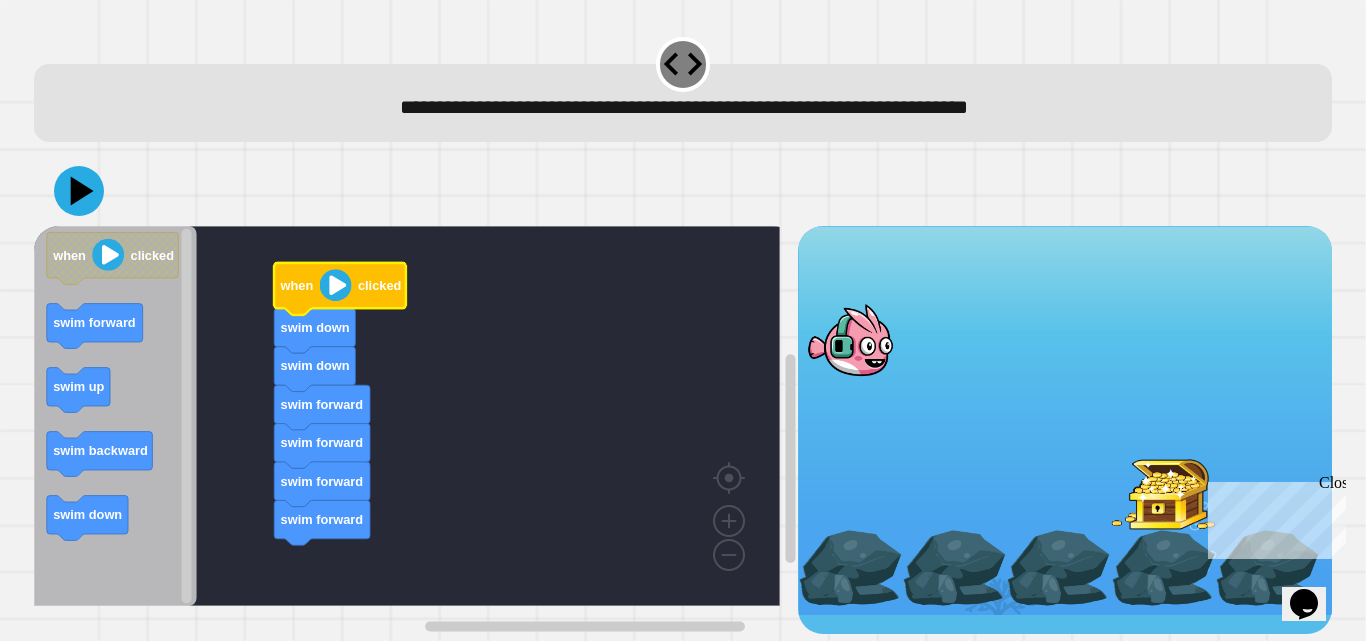 click 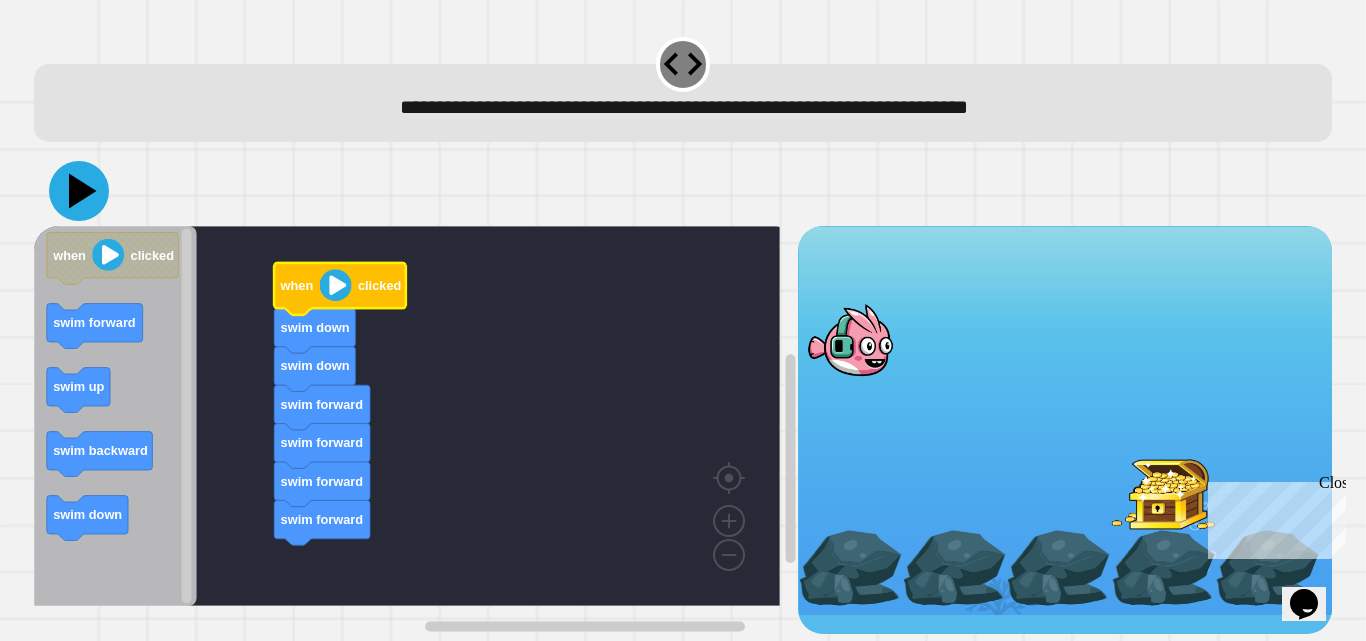 click 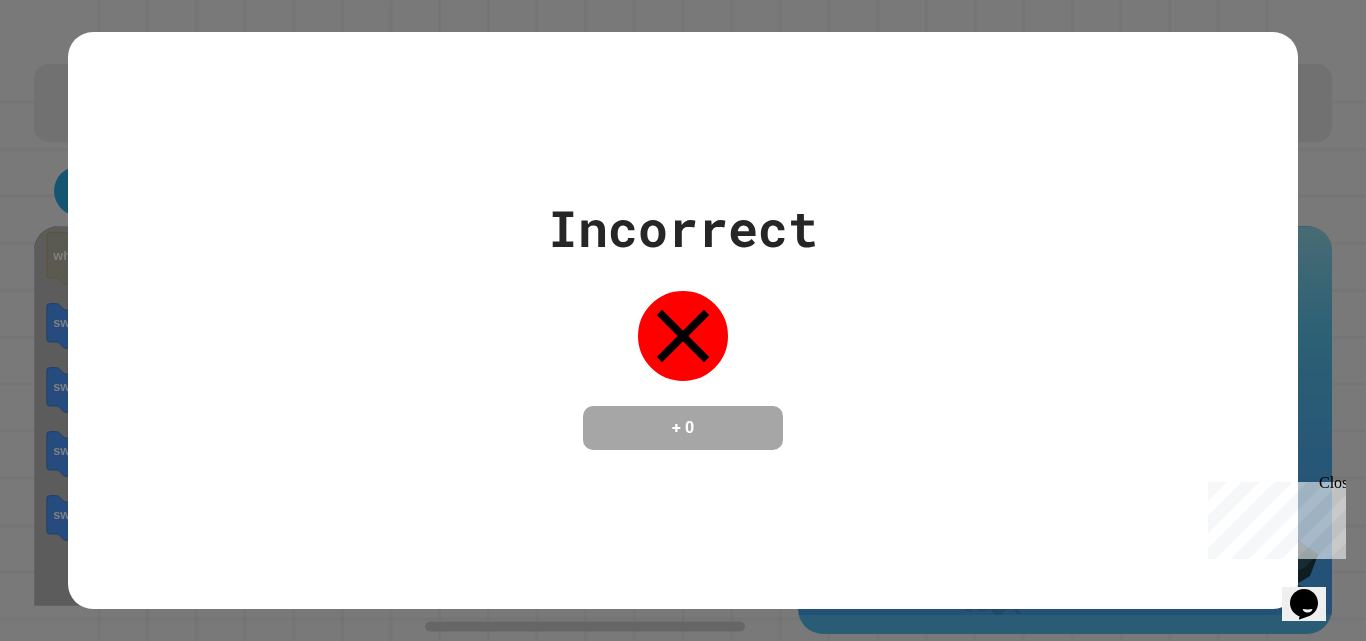 click 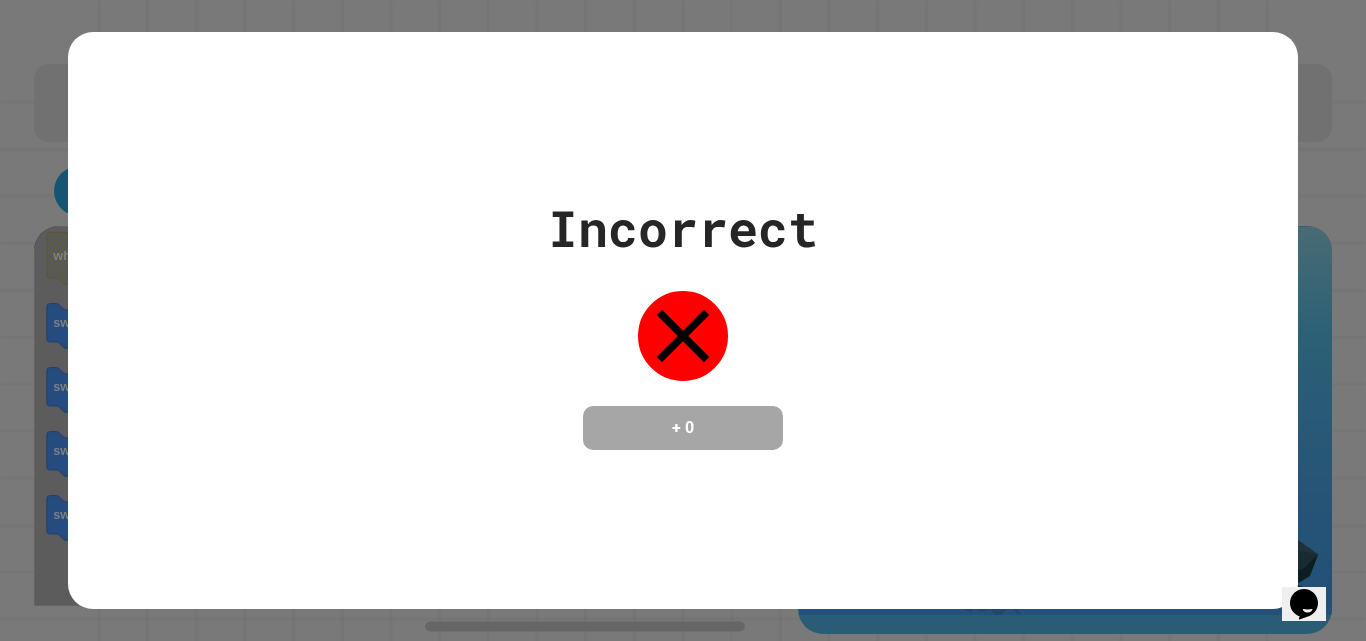 click 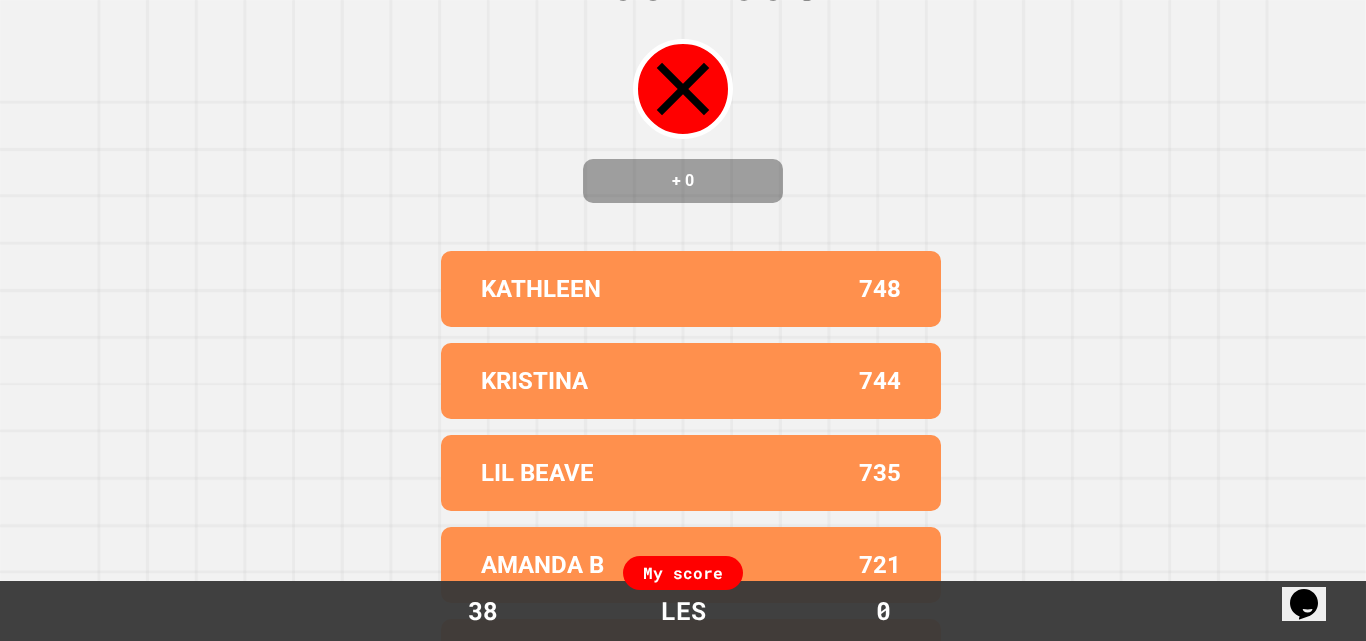 scroll, scrollTop: 24, scrollLeft: 0, axis: vertical 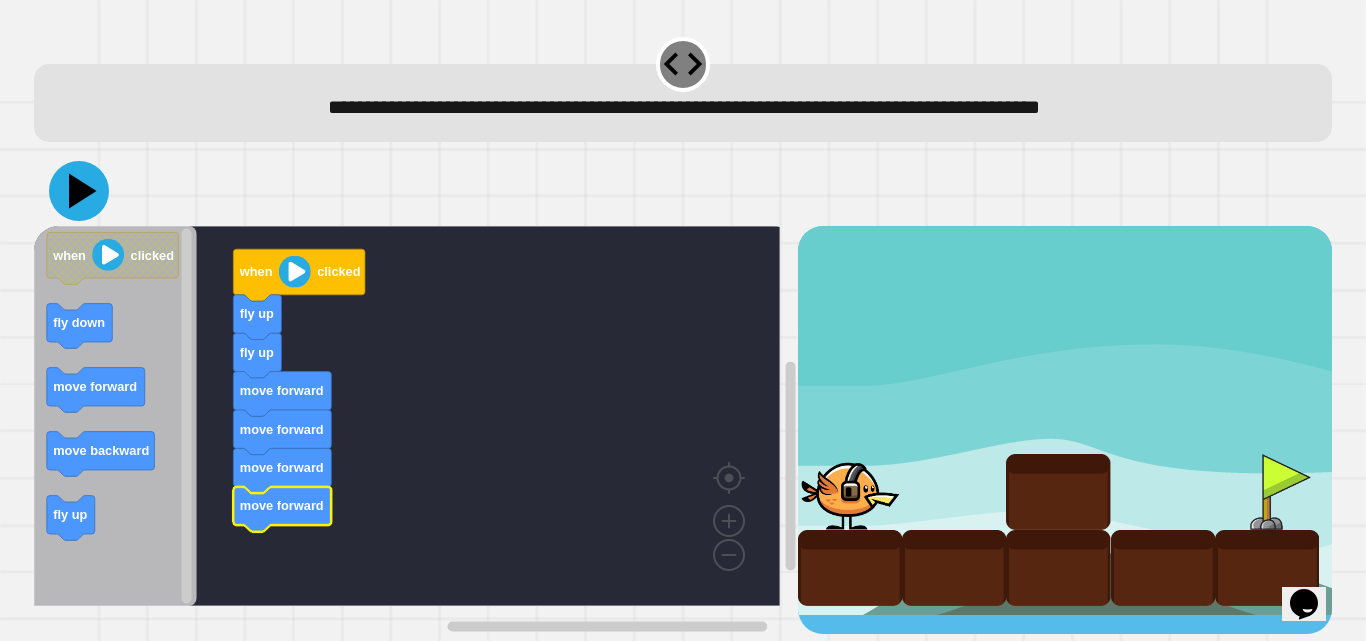click 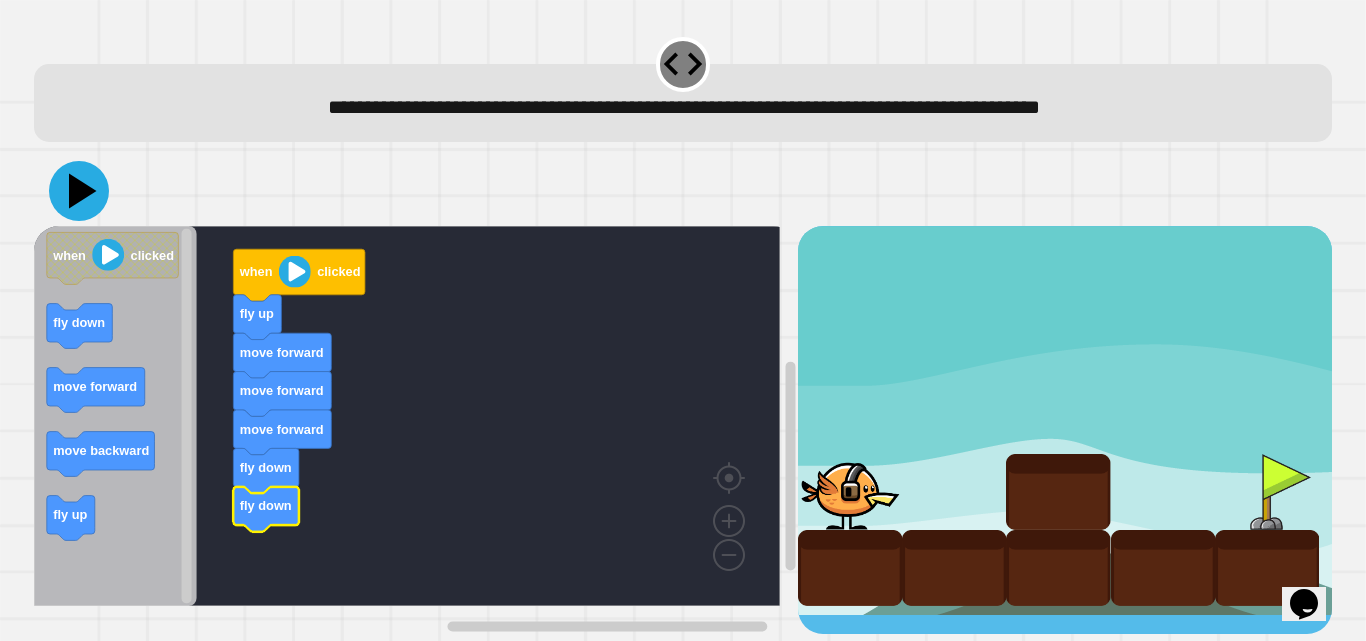 click 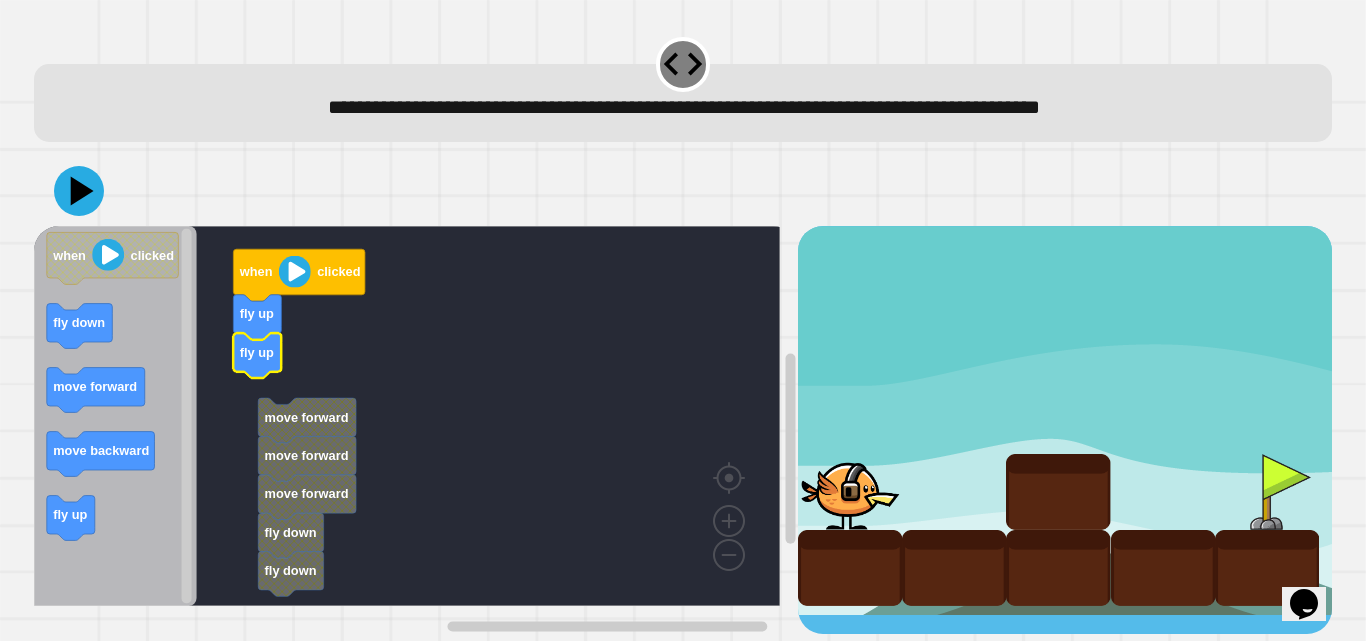 click 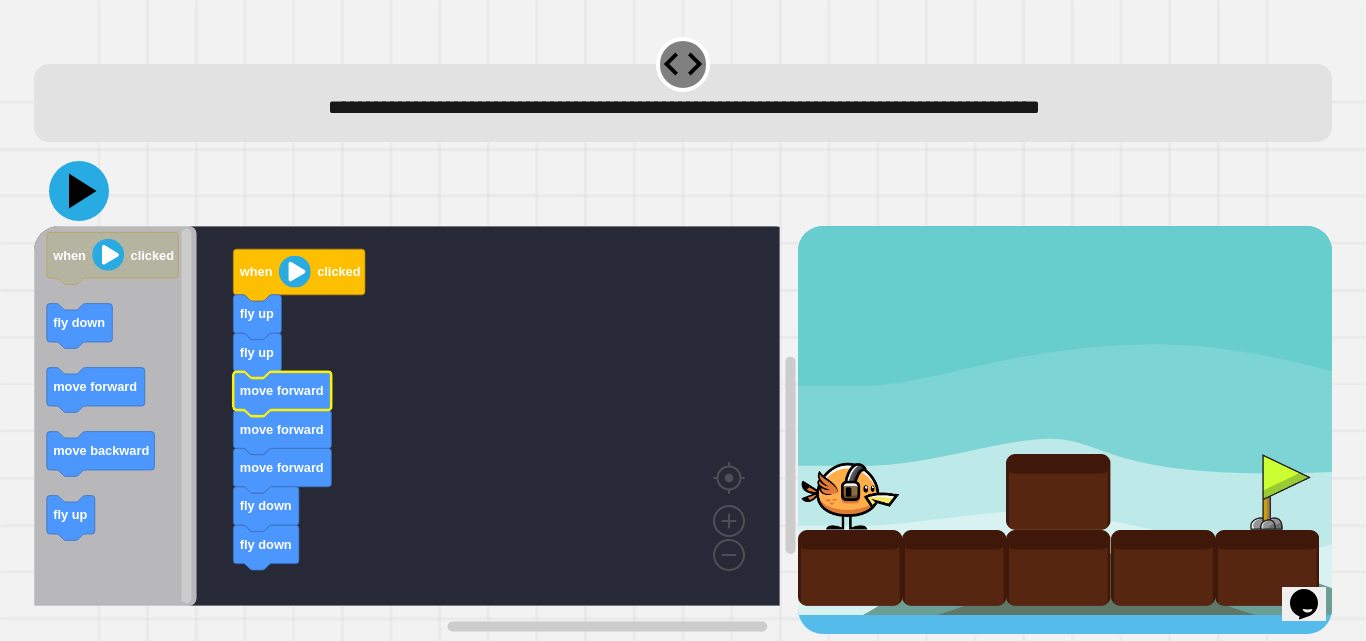 click 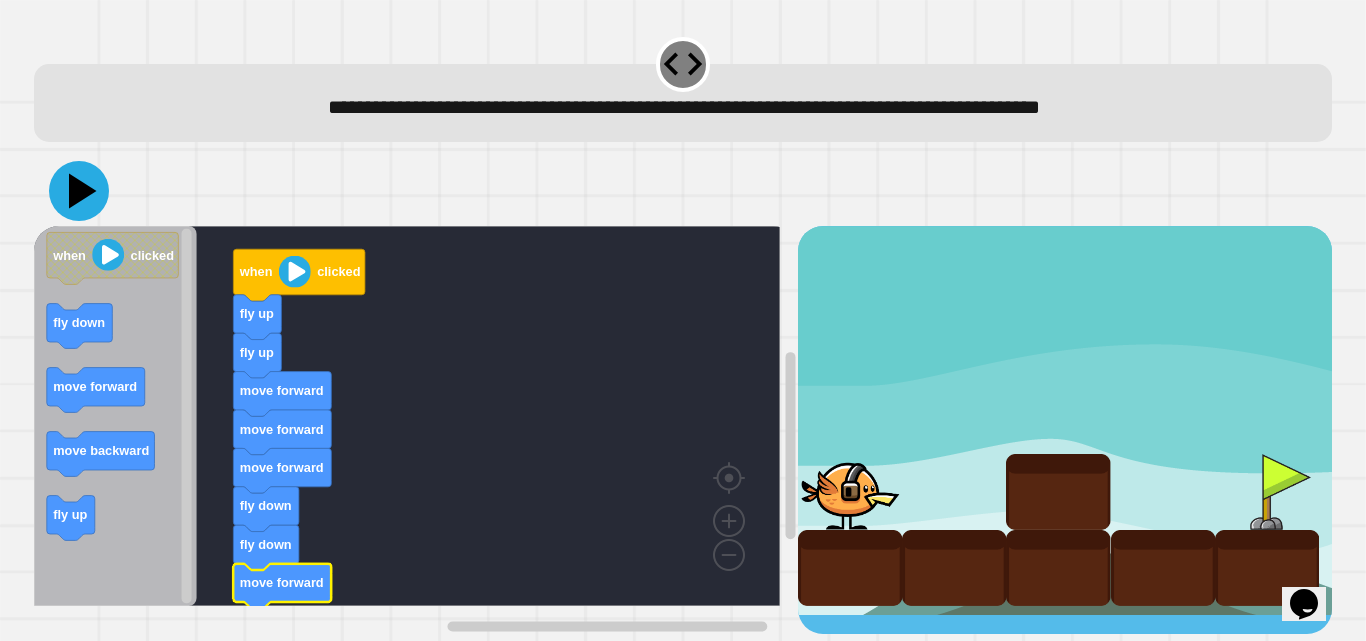 click 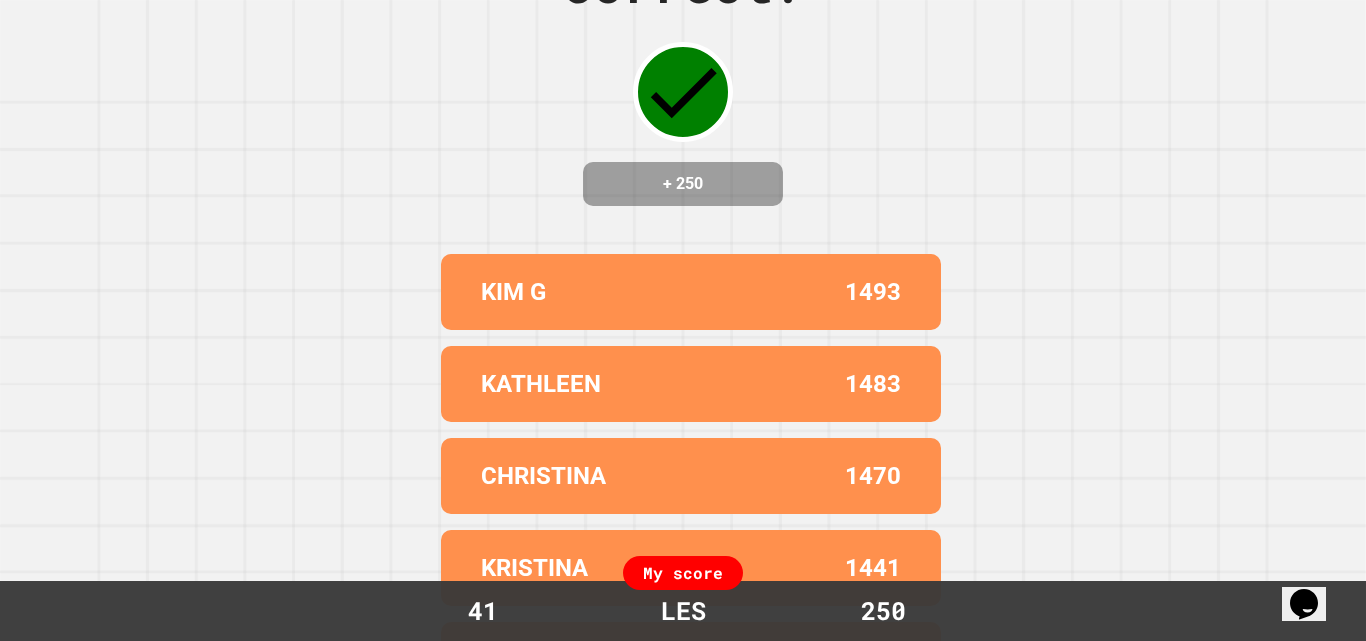 scroll, scrollTop: 191, scrollLeft: 0, axis: vertical 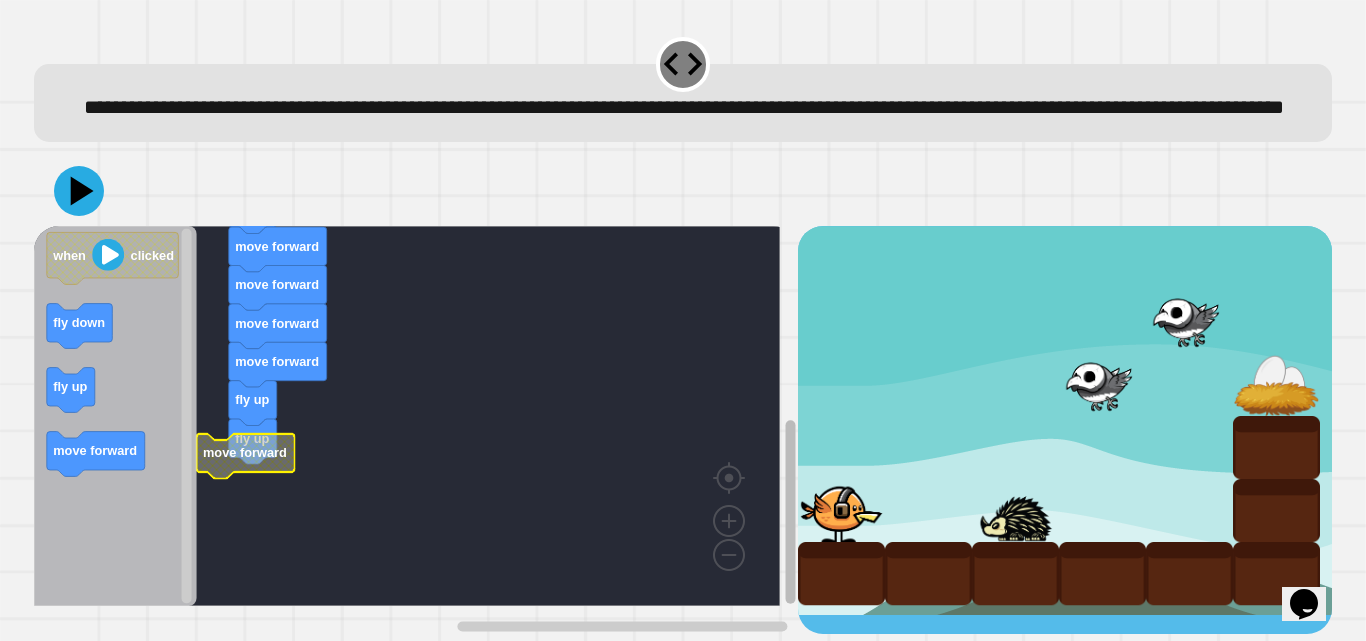 click 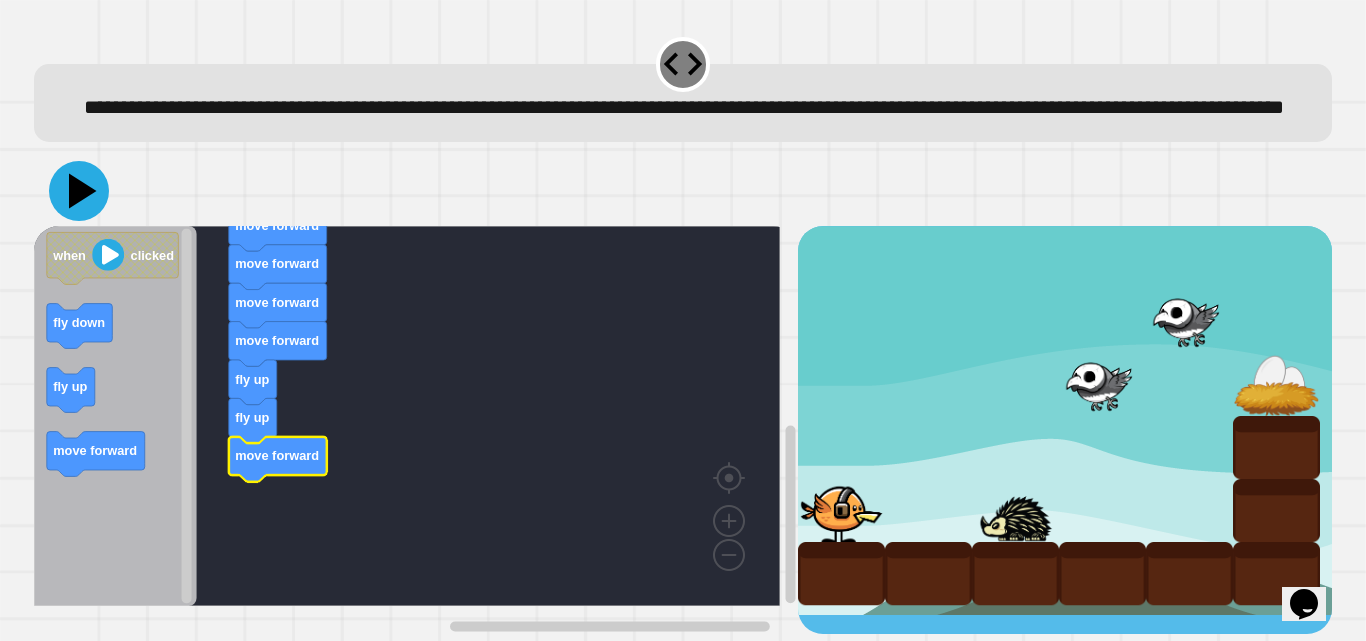click 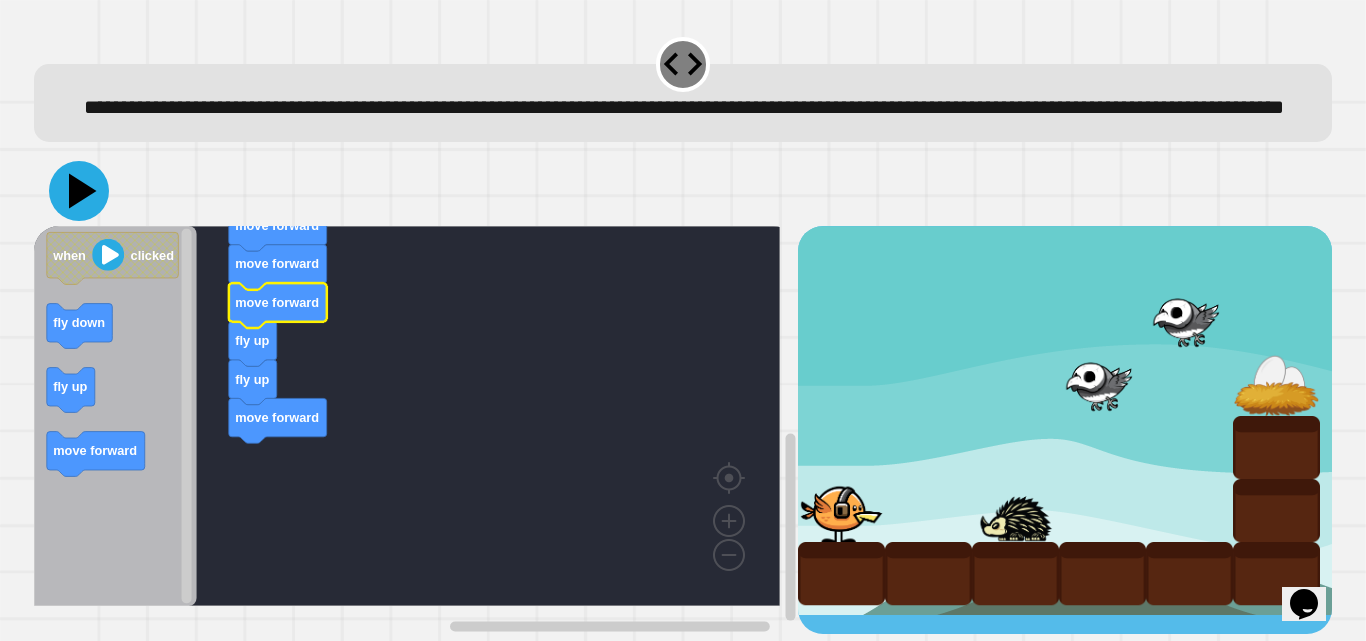 click 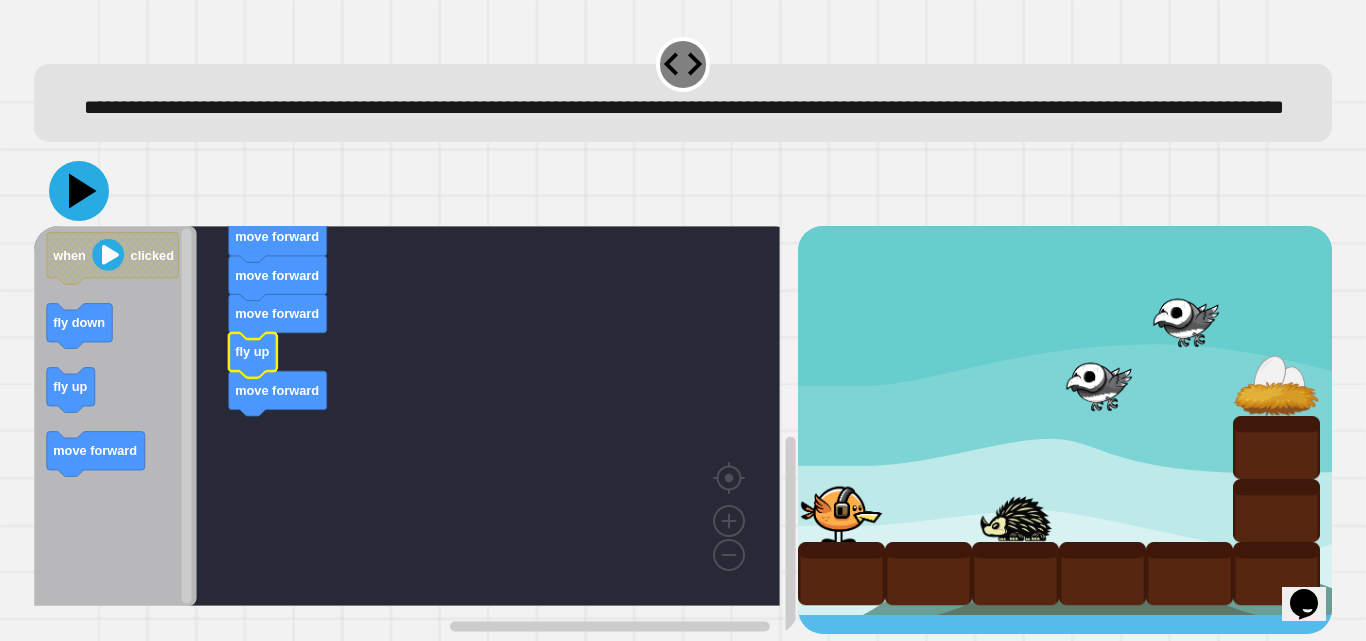 click 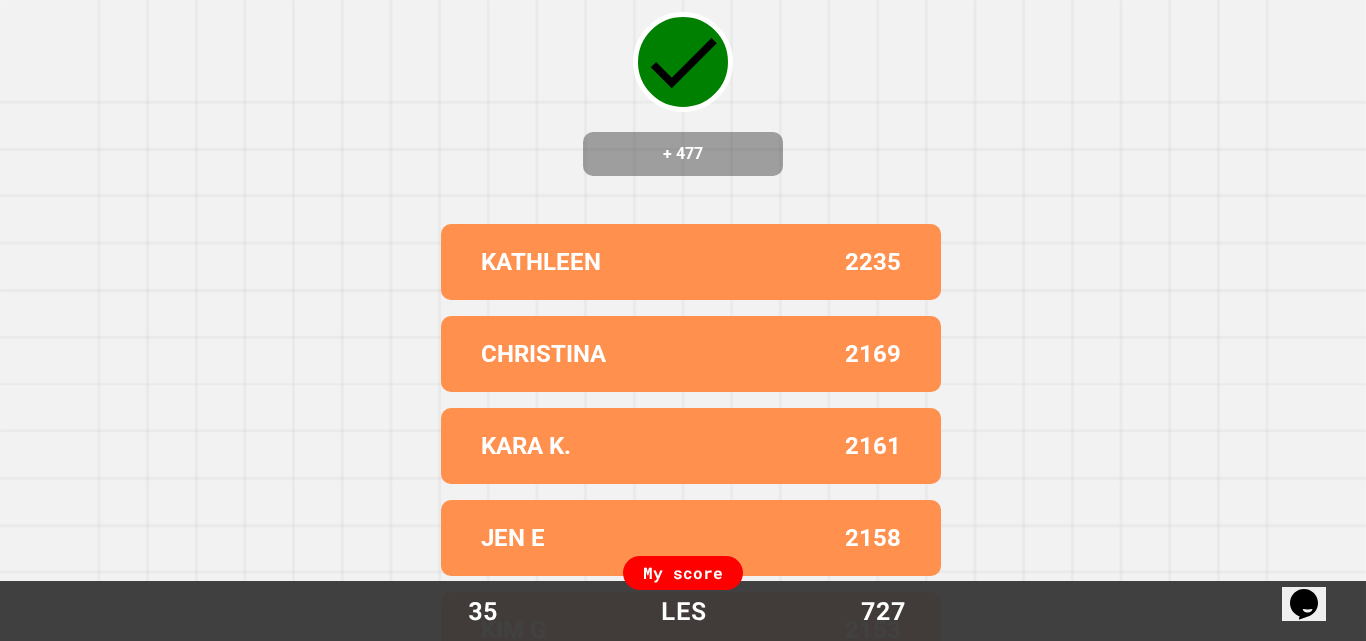 scroll, scrollTop: 120, scrollLeft: 0, axis: vertical 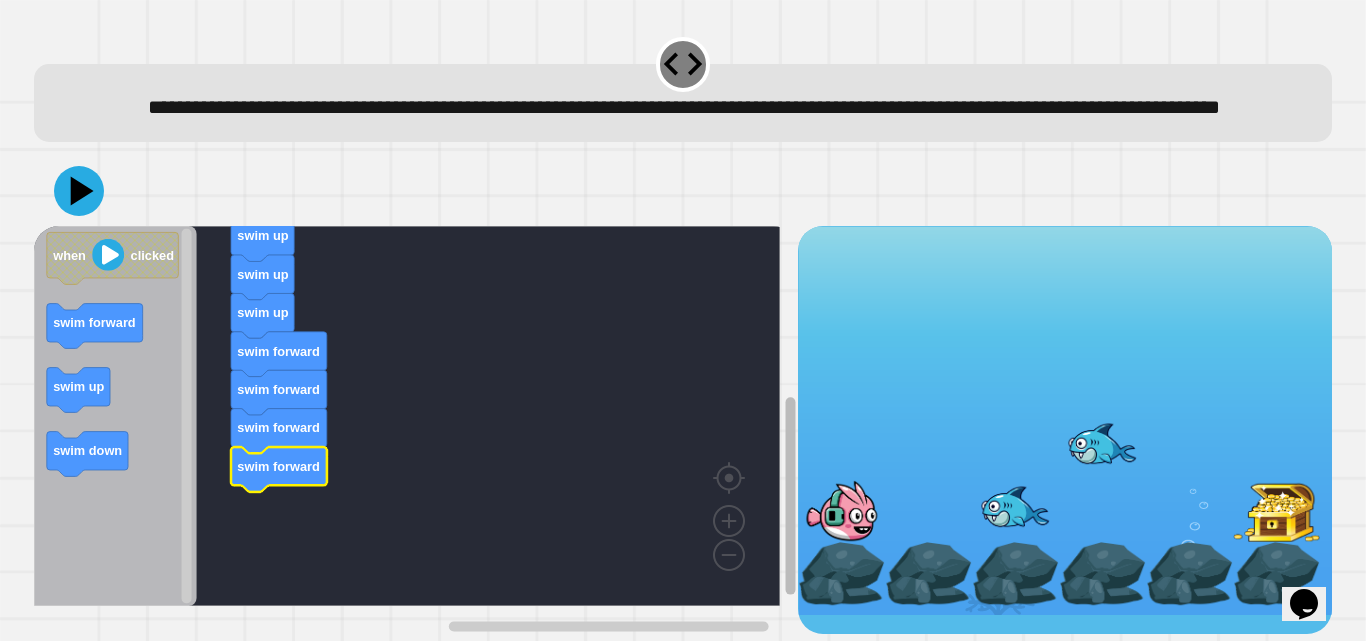 click 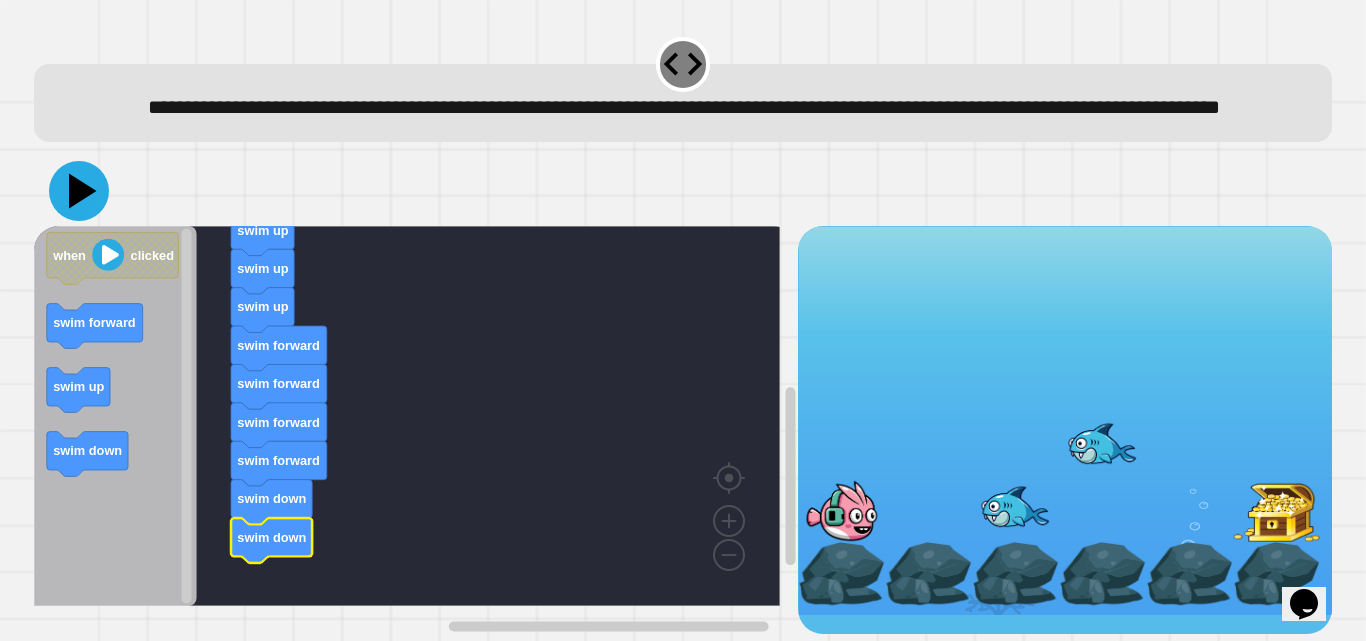 click 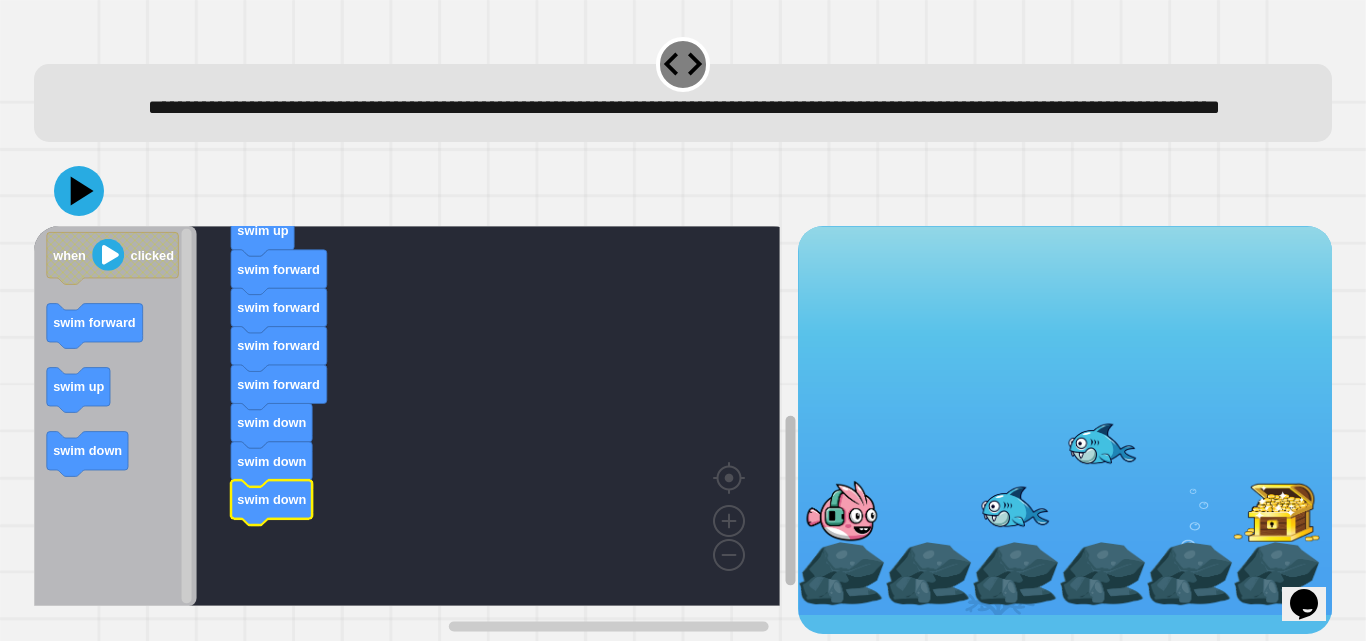 click 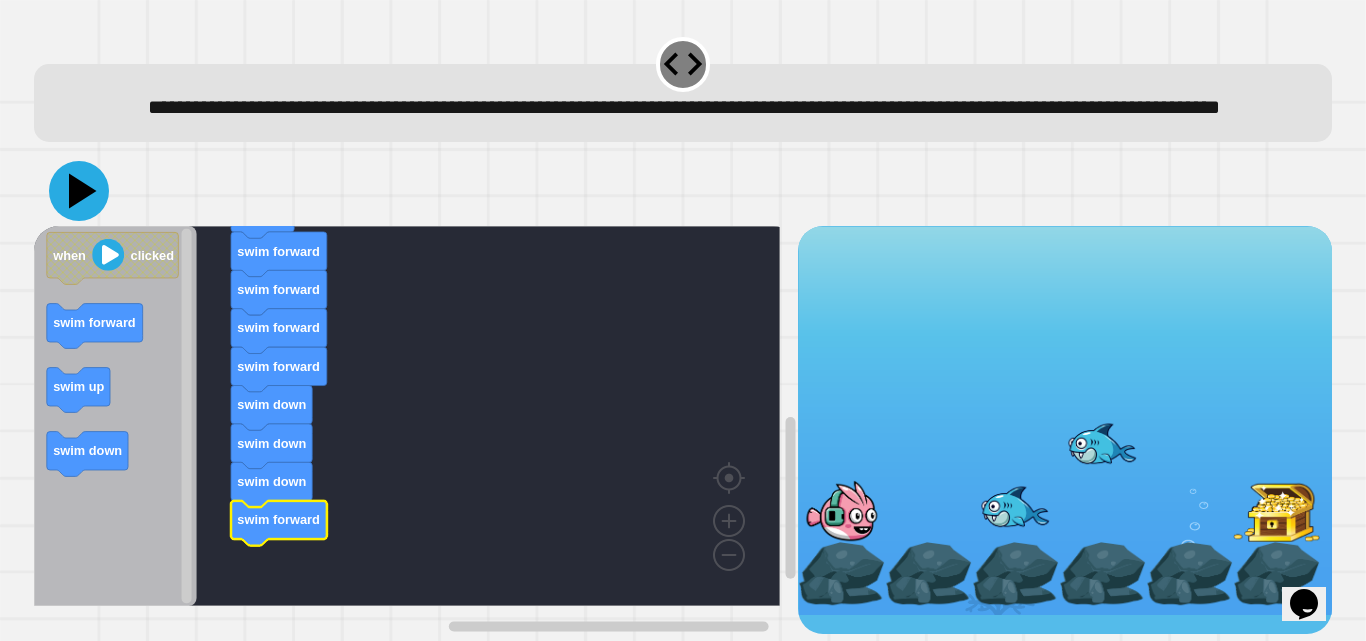 click 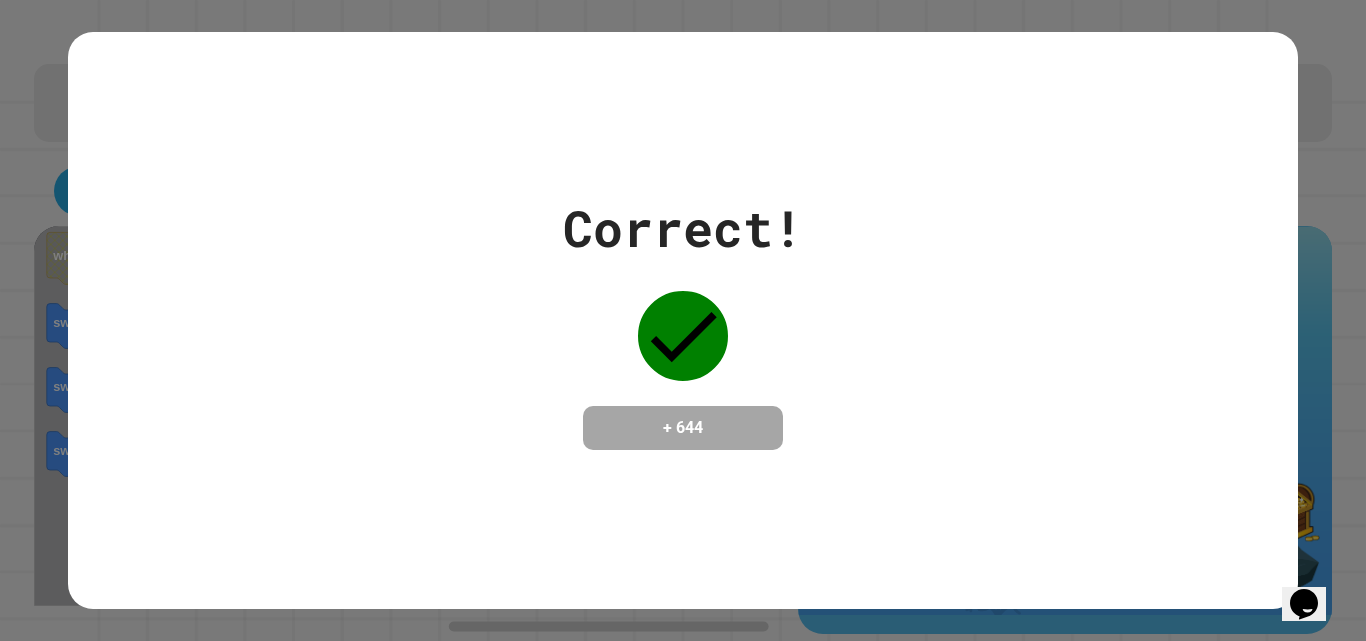 drag, startPoint x: 962, startPoint y: 173, endPoint x: 963, endPoint y: 231, distance: 58.00862 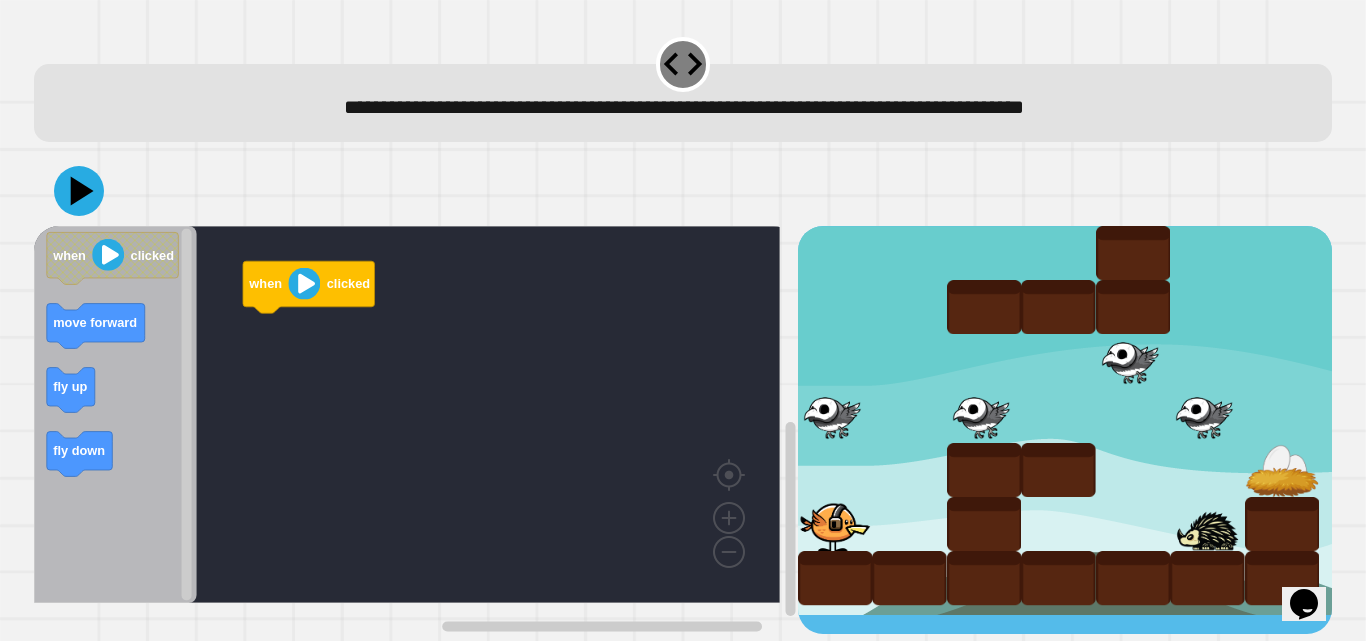 click 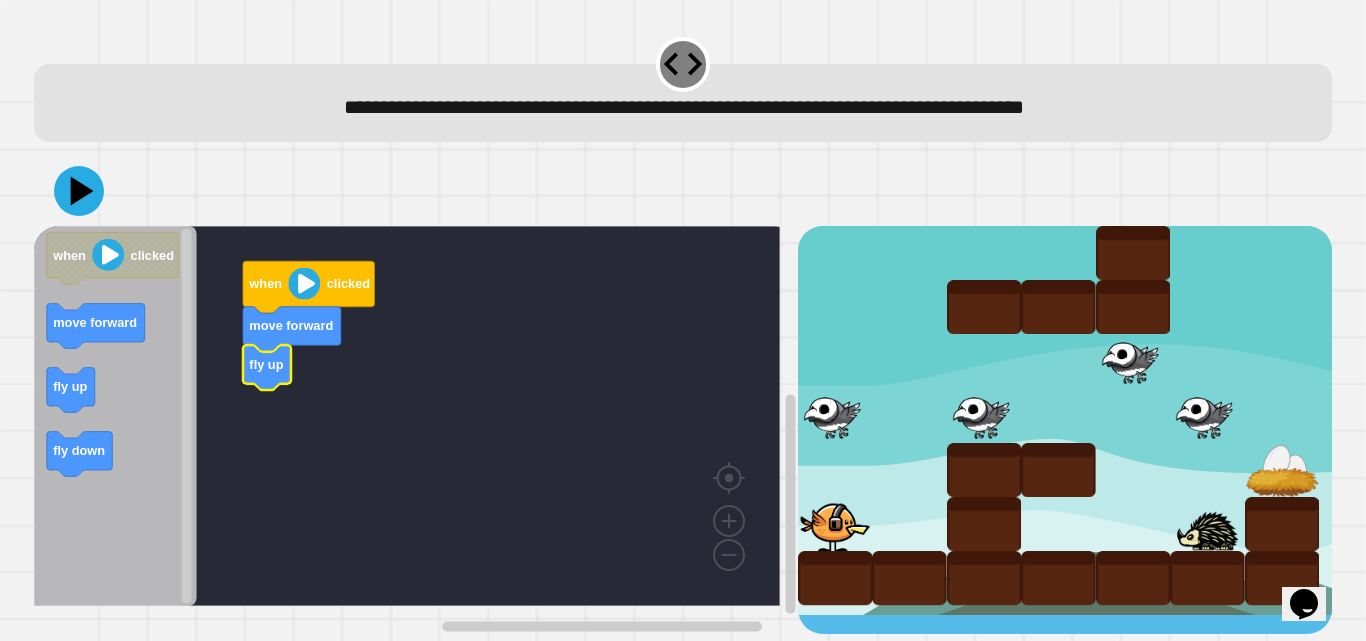 click on "when clicked move forward fly up when clicked move forward fly up fly down" at bounding box center (415, 430) 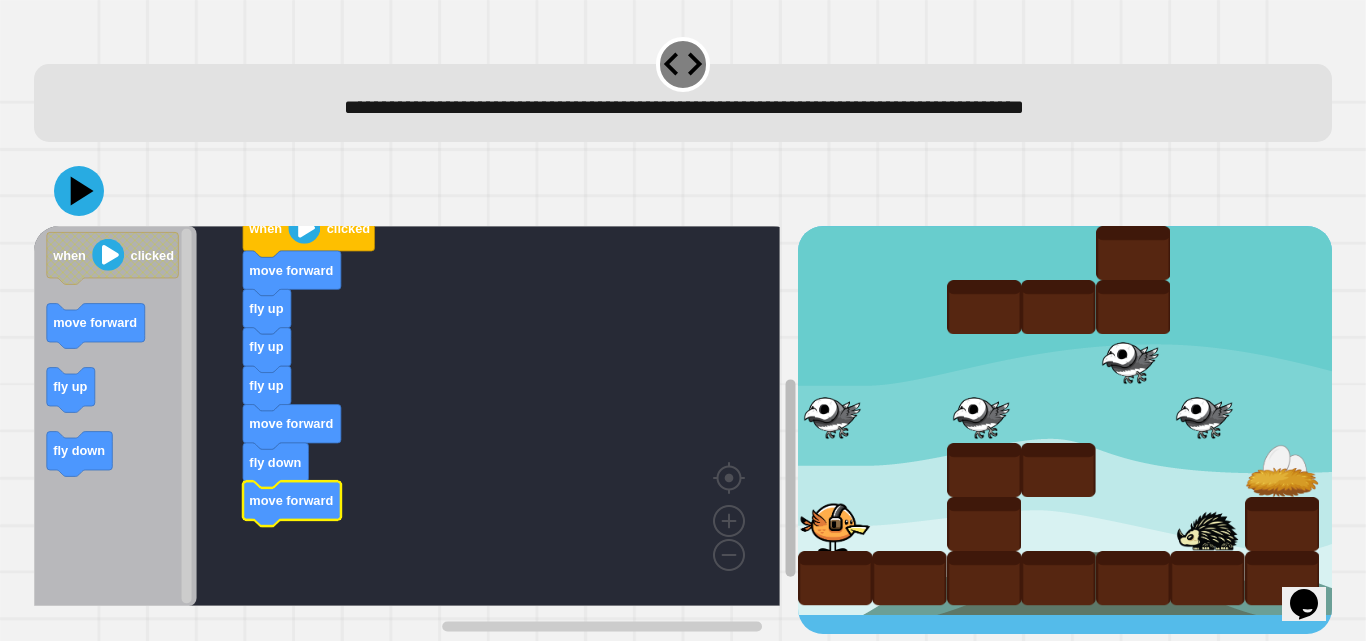 click 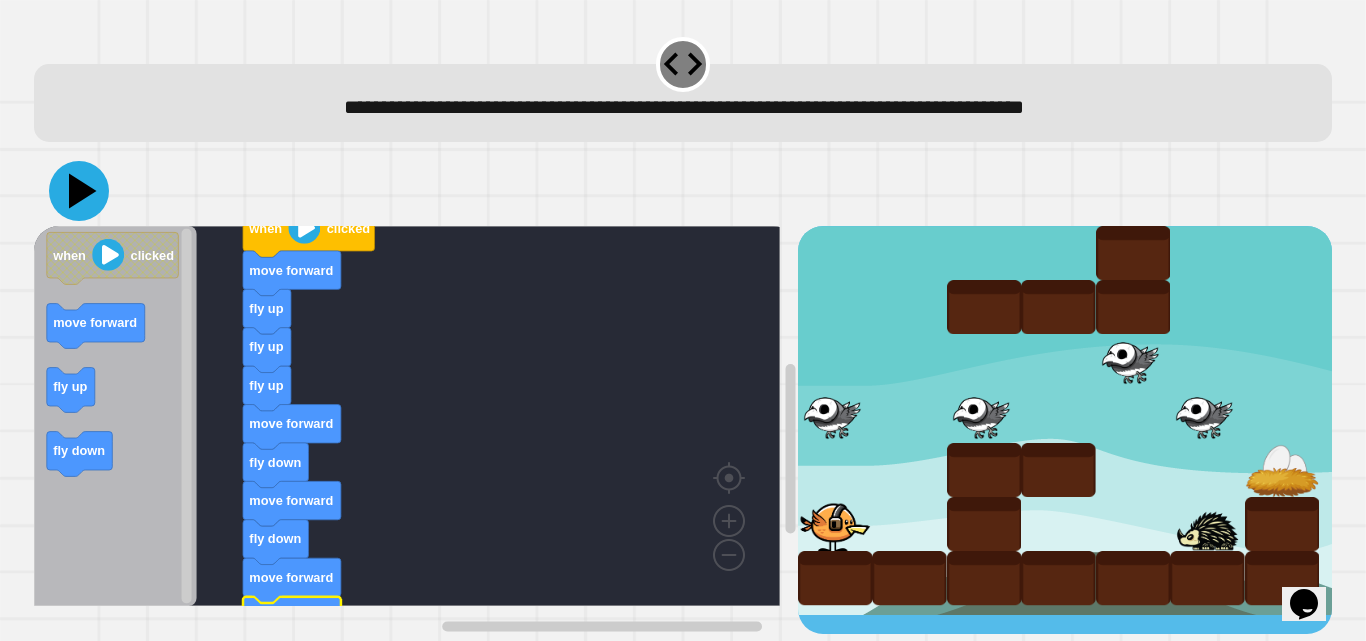 click 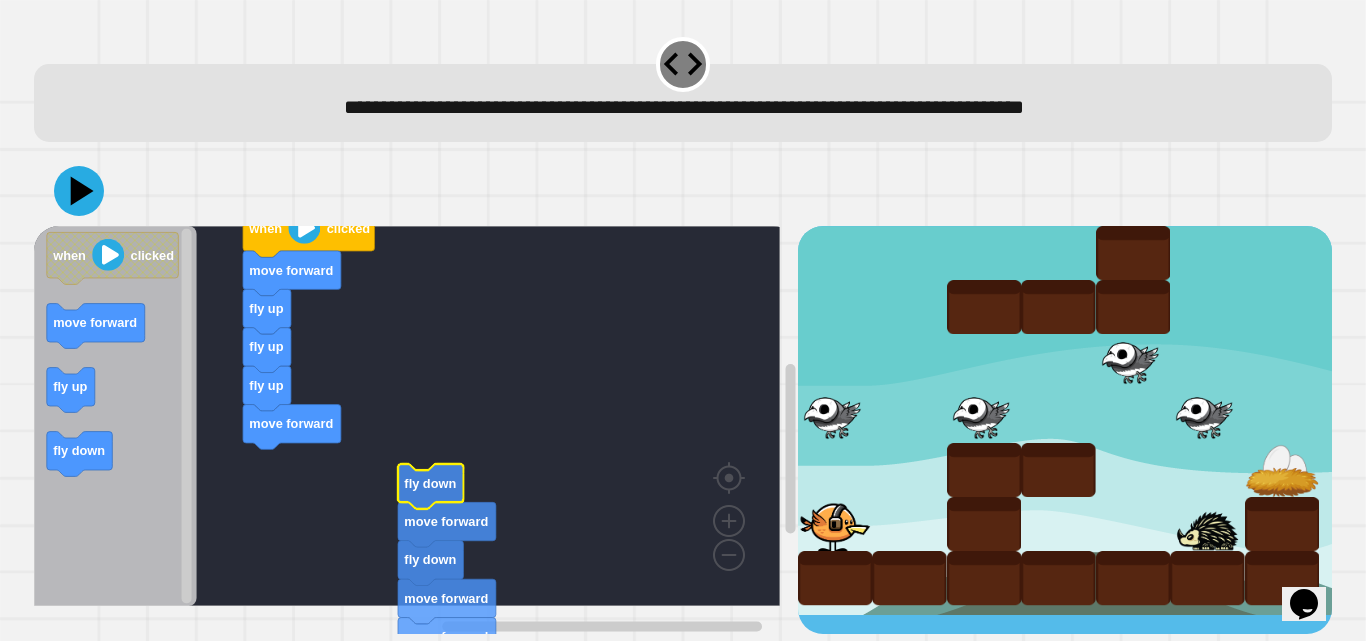 click 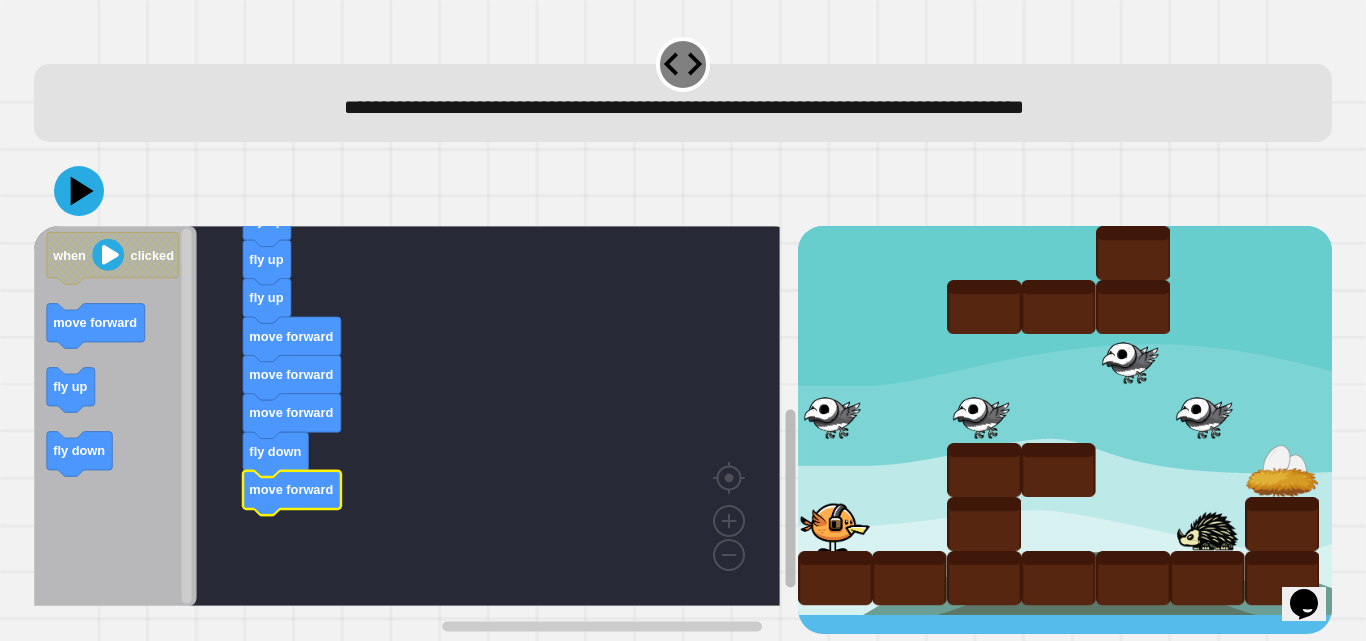 click 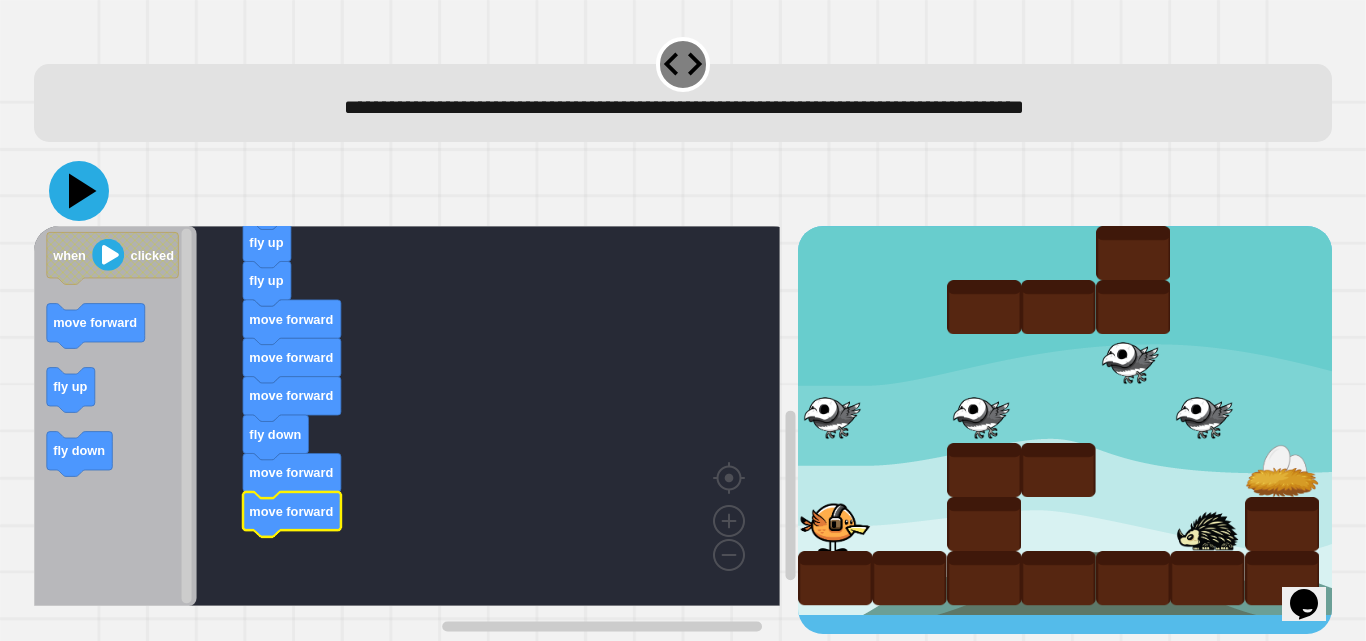 click 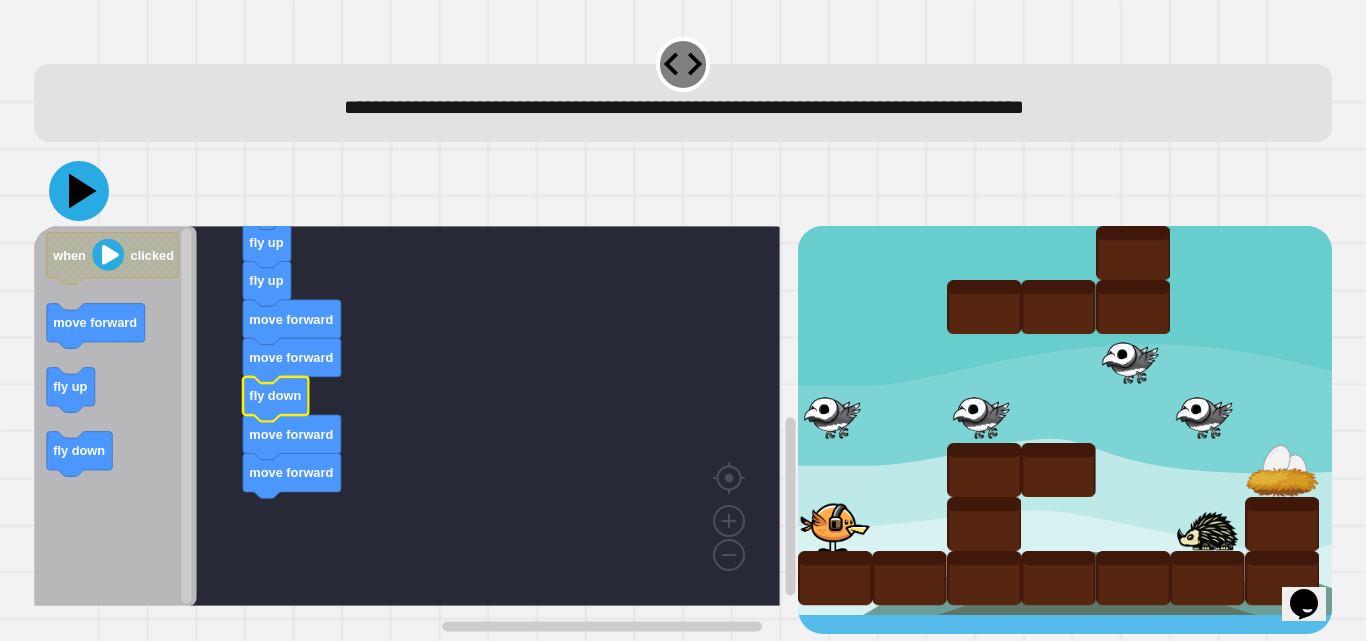 click 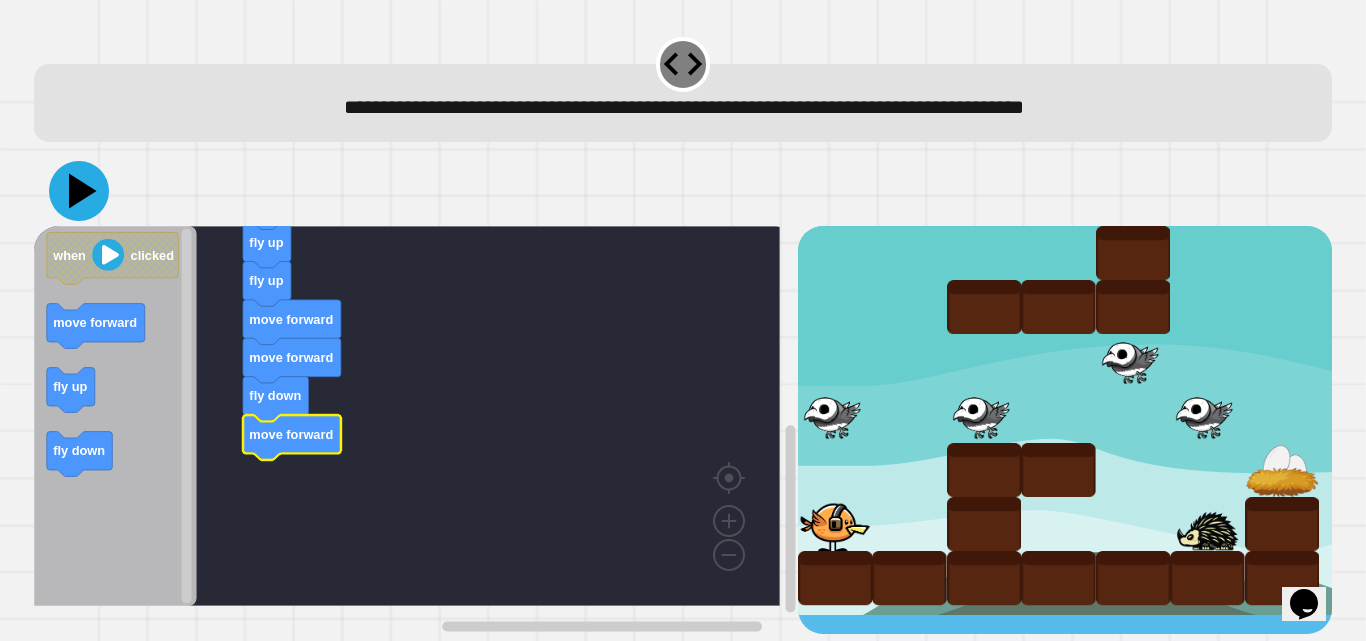 click 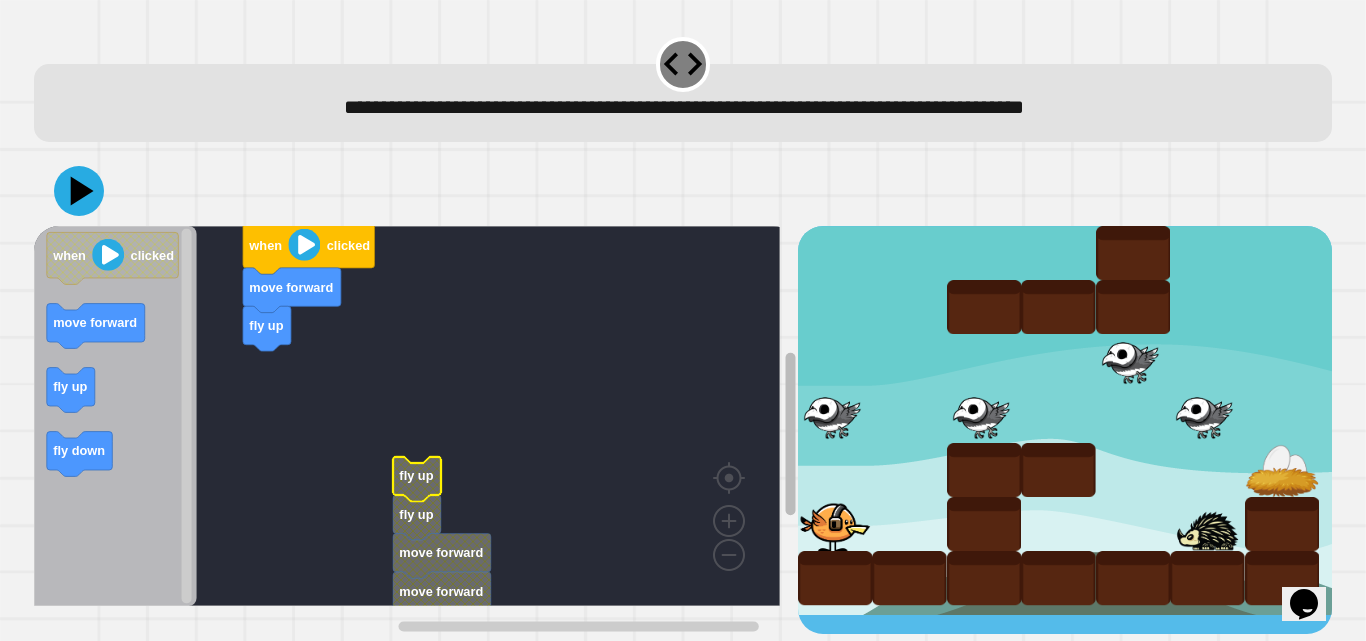 click 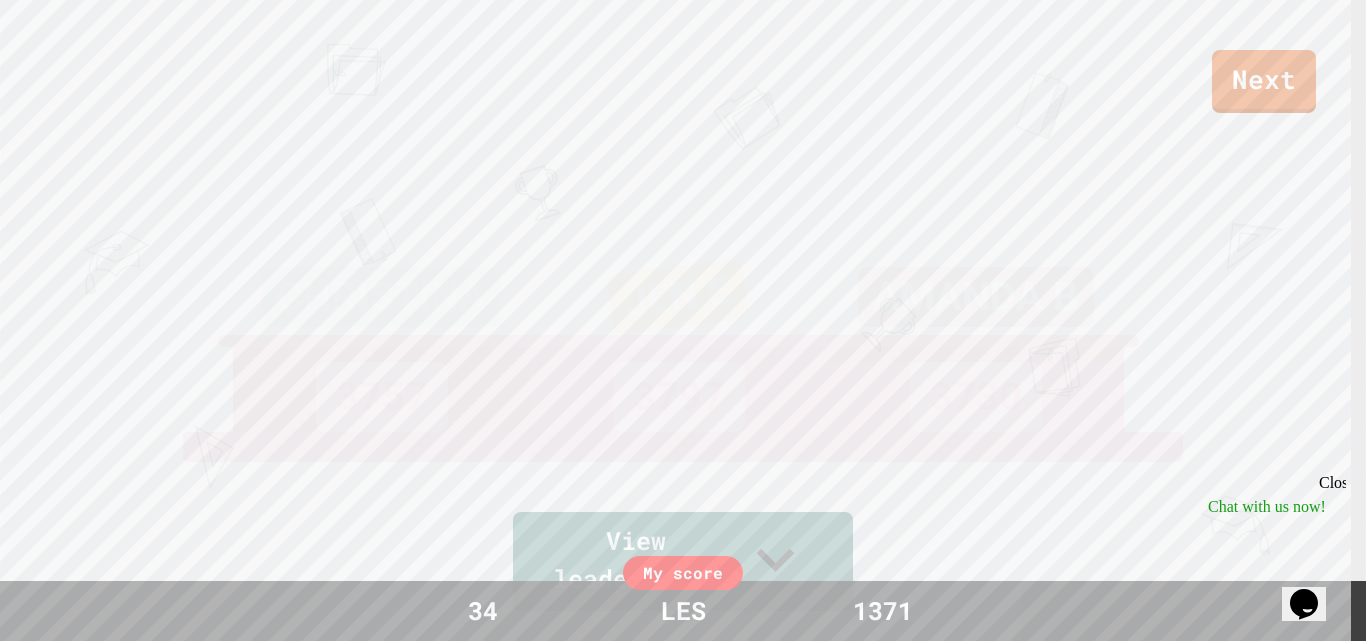 click on "Next [NAME] [LAST] [NUMBER] [NAME] [LAST] [NUMBER] View leaderboard" at bounding box center (683, 320) 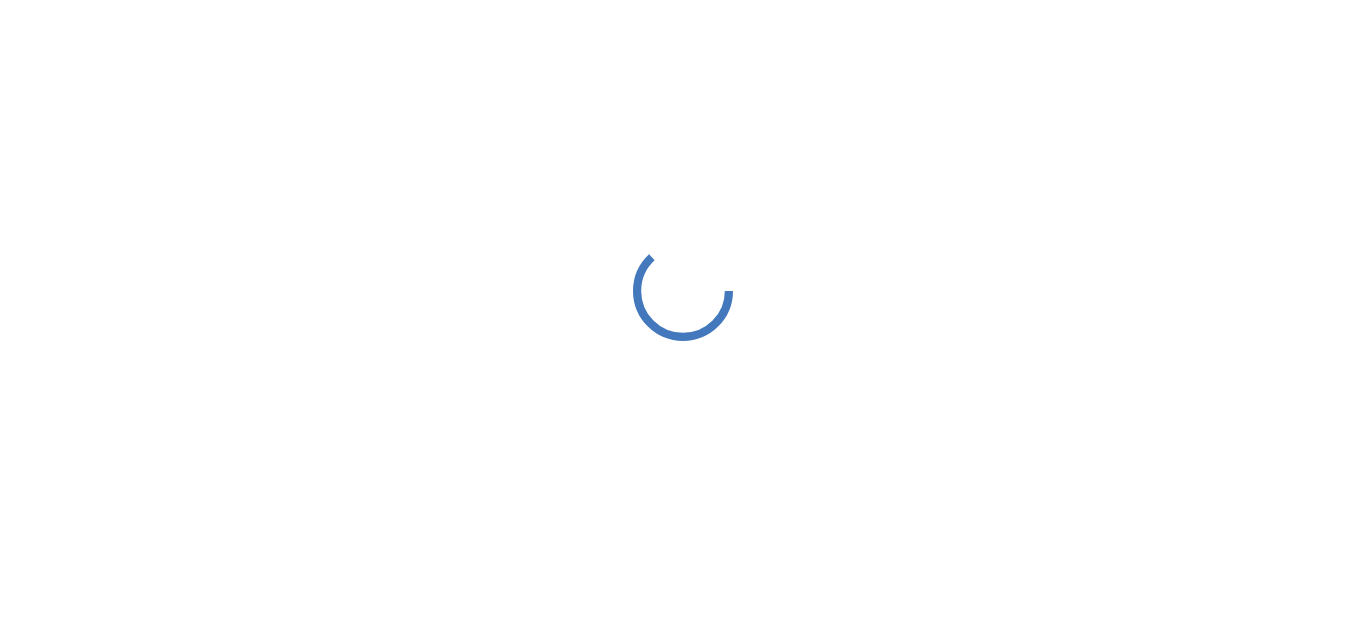 scroll, scrollTop: 0, scrollLeft: 0, axis: both 